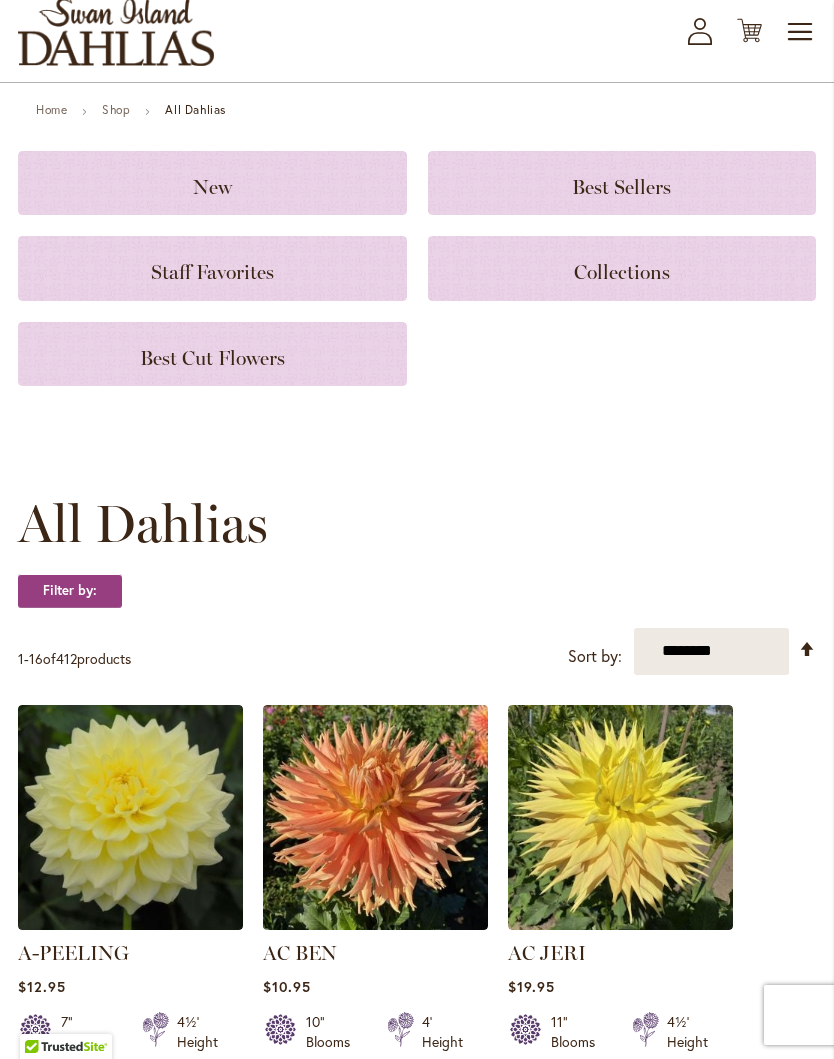 scroll, scrollTop: 0, scrollLeft: 0, axis: both 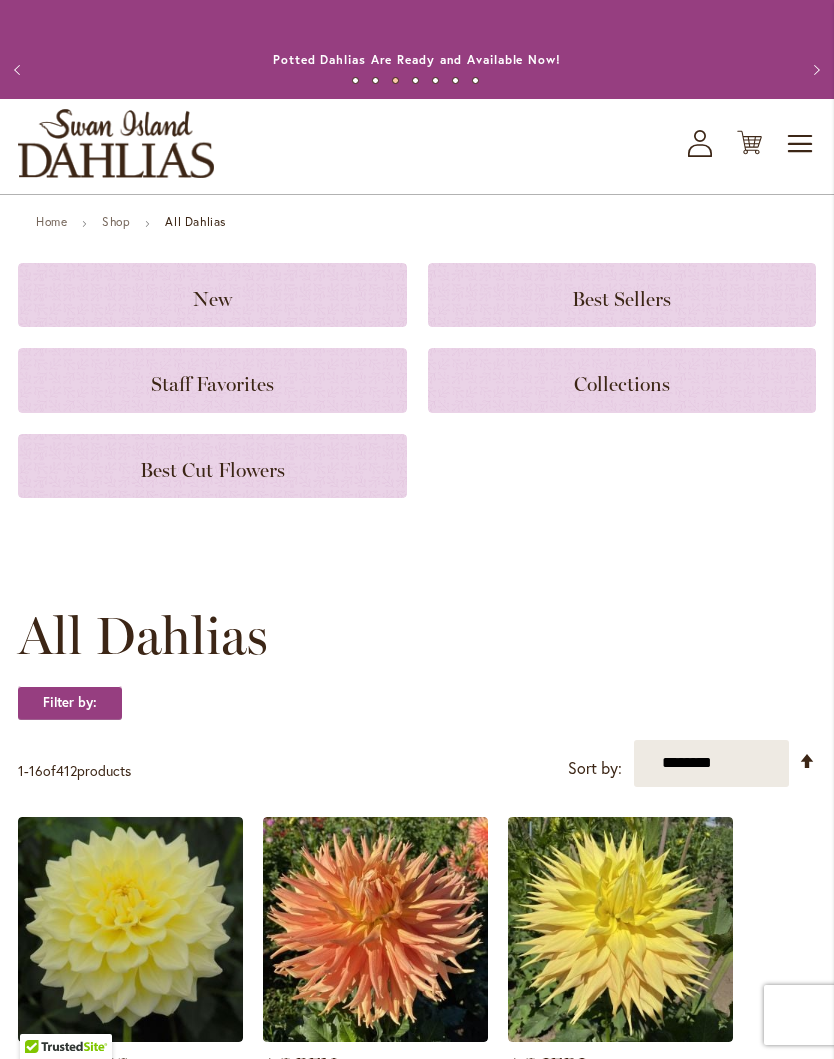 click on "New" 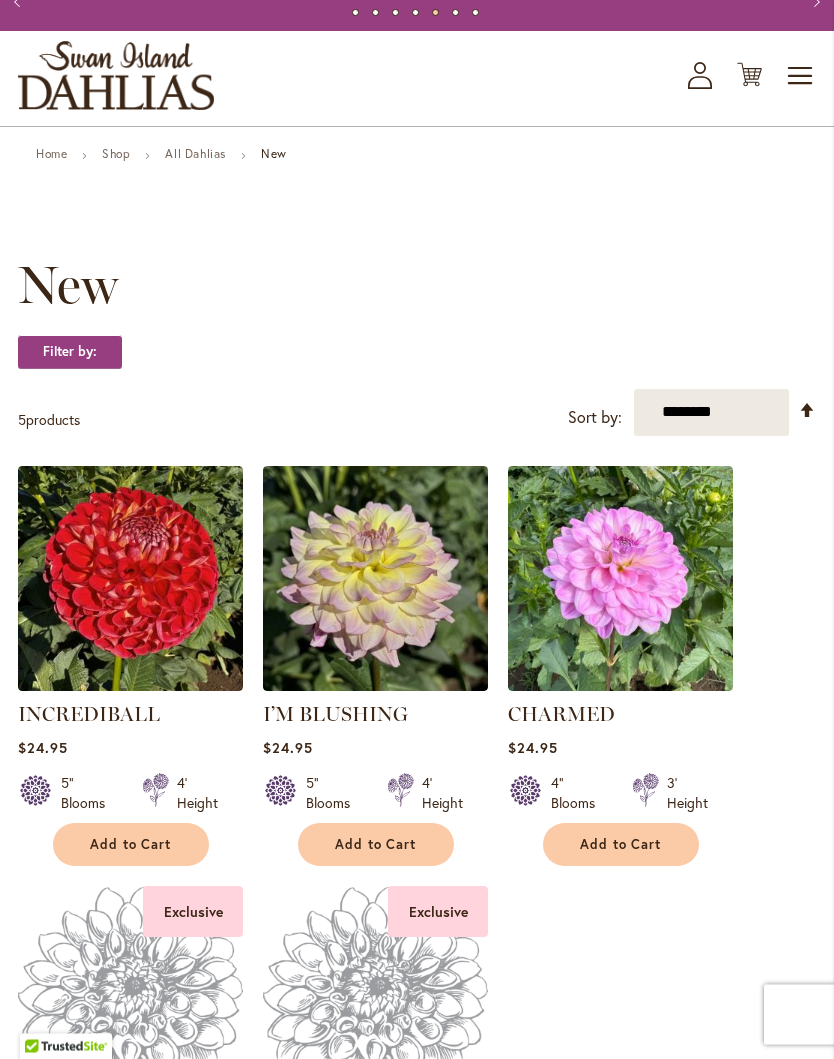 scroll, scrollTop: 0, scrollLeft: 0, axis: both 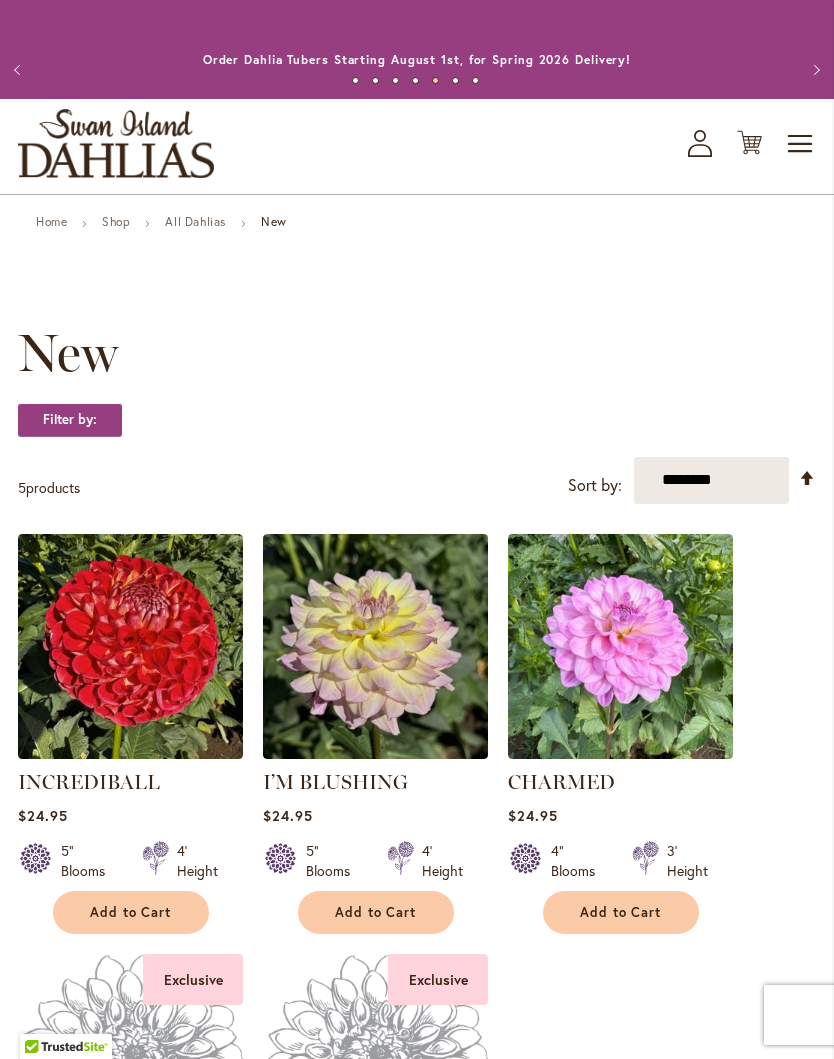 click on "Previous" at bounding box center (20, 70) 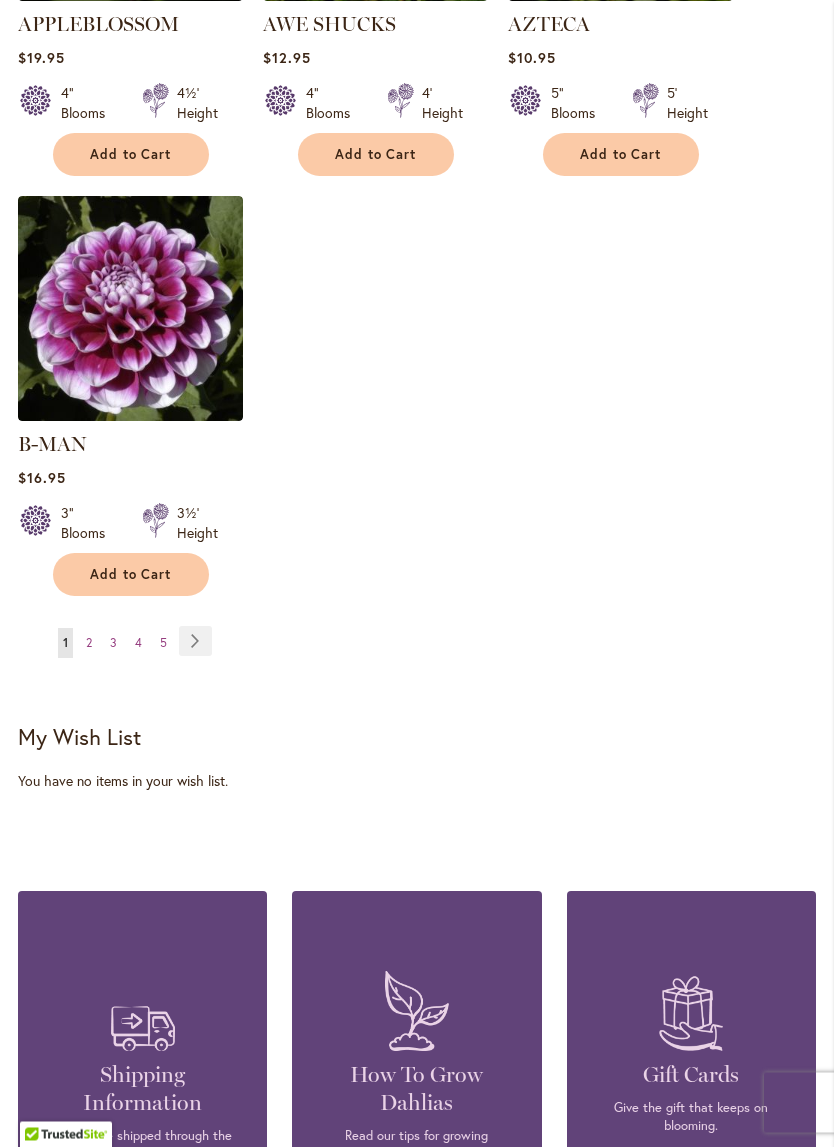 scroll, scrollTop: 2722, scrollLeft: 0, axis: vertical 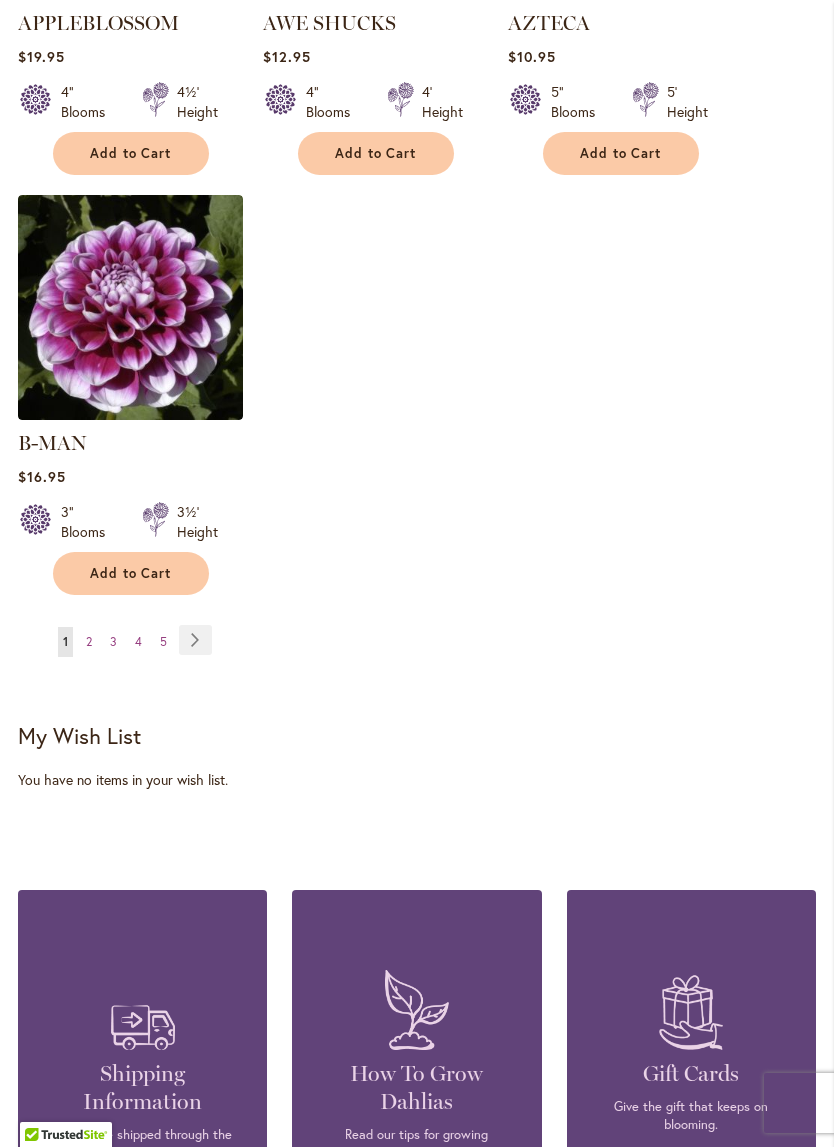 click on "Page
Next" at bounding box center [195, 640] 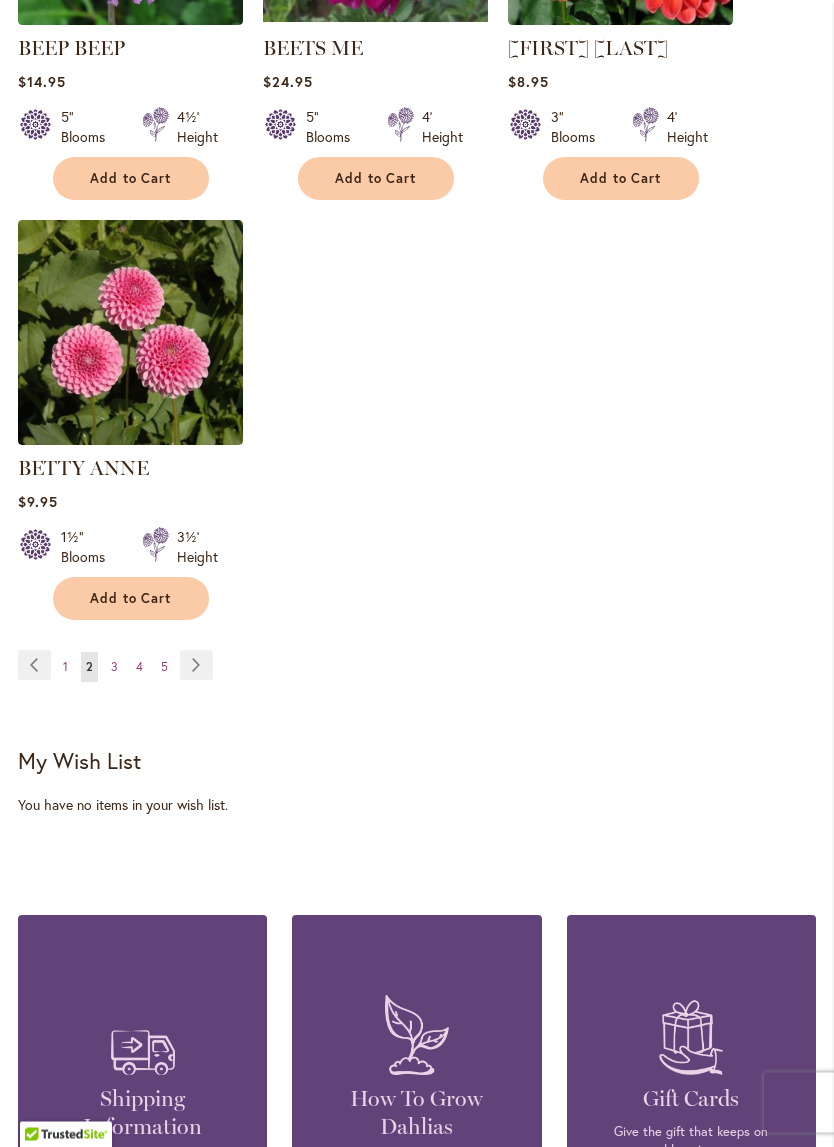 scroll, scrollTop: 2698, scrollLeft: 0, axis: vertical 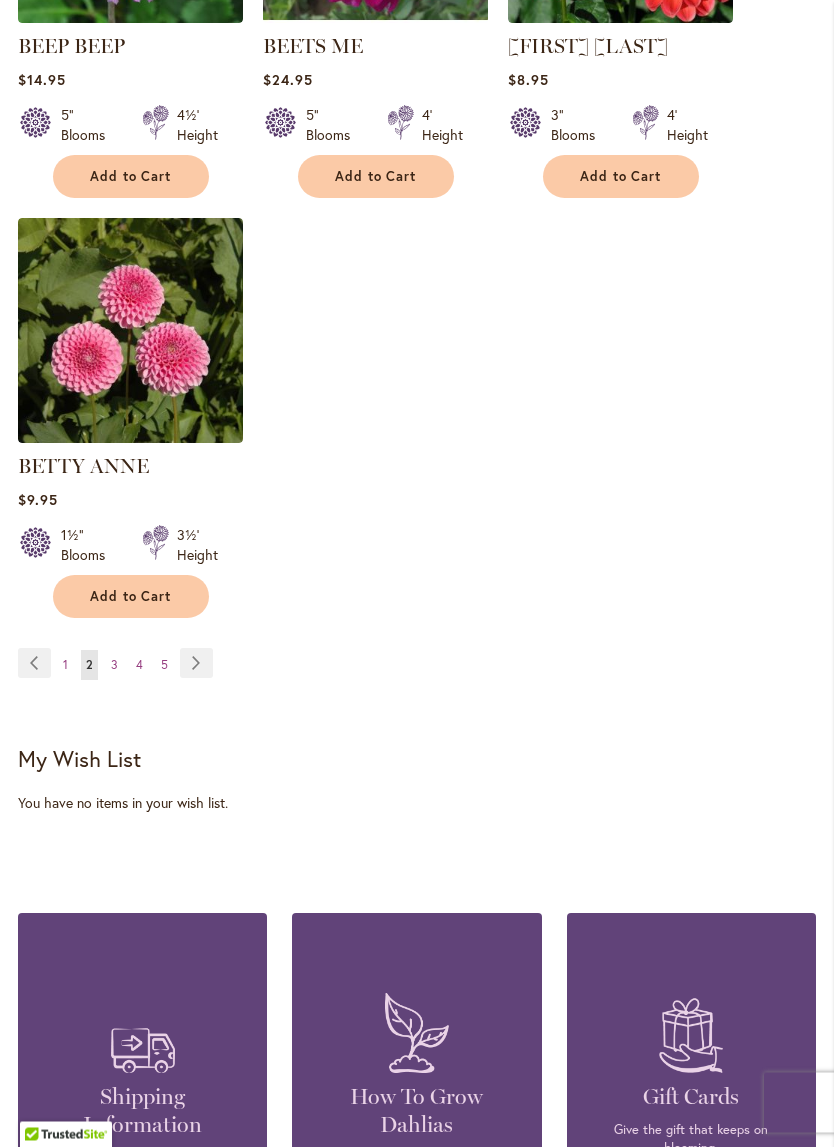 click on "Page
Next" at bounding box center (196, 664) 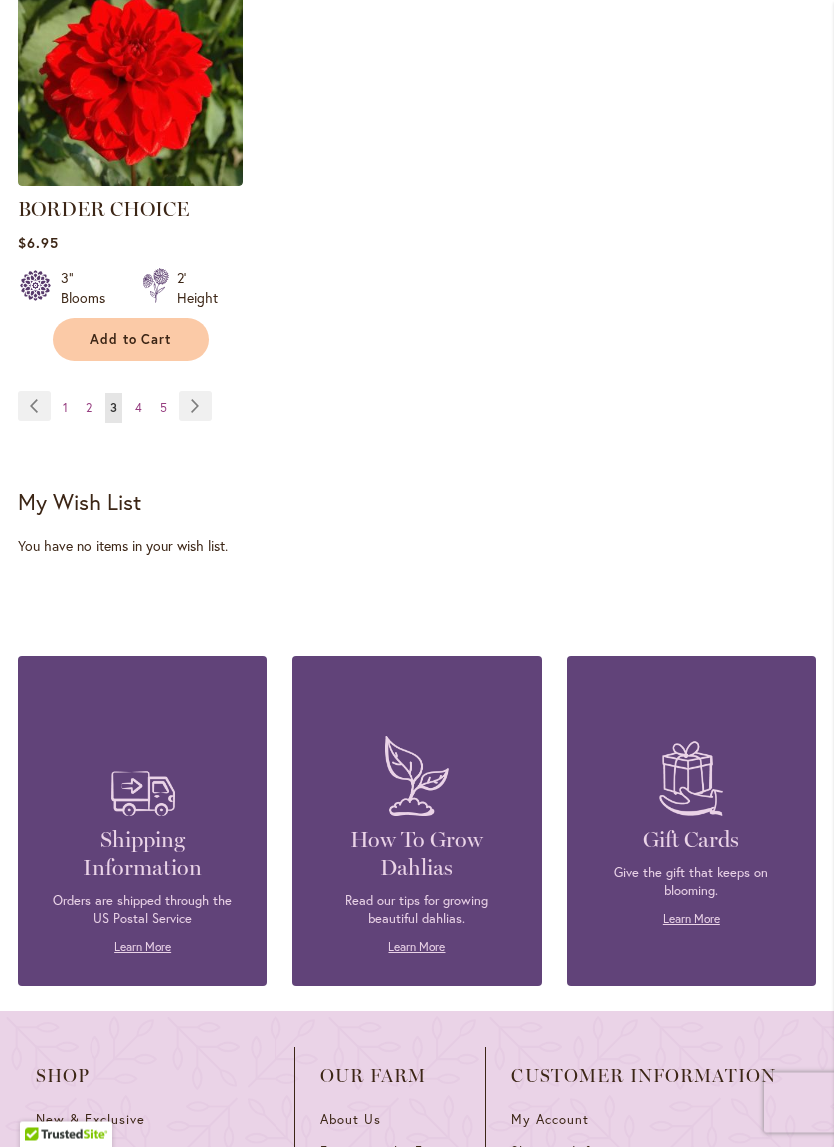 scroll, scrollTop: 2956, scrollLeft: 0, axis: vertical 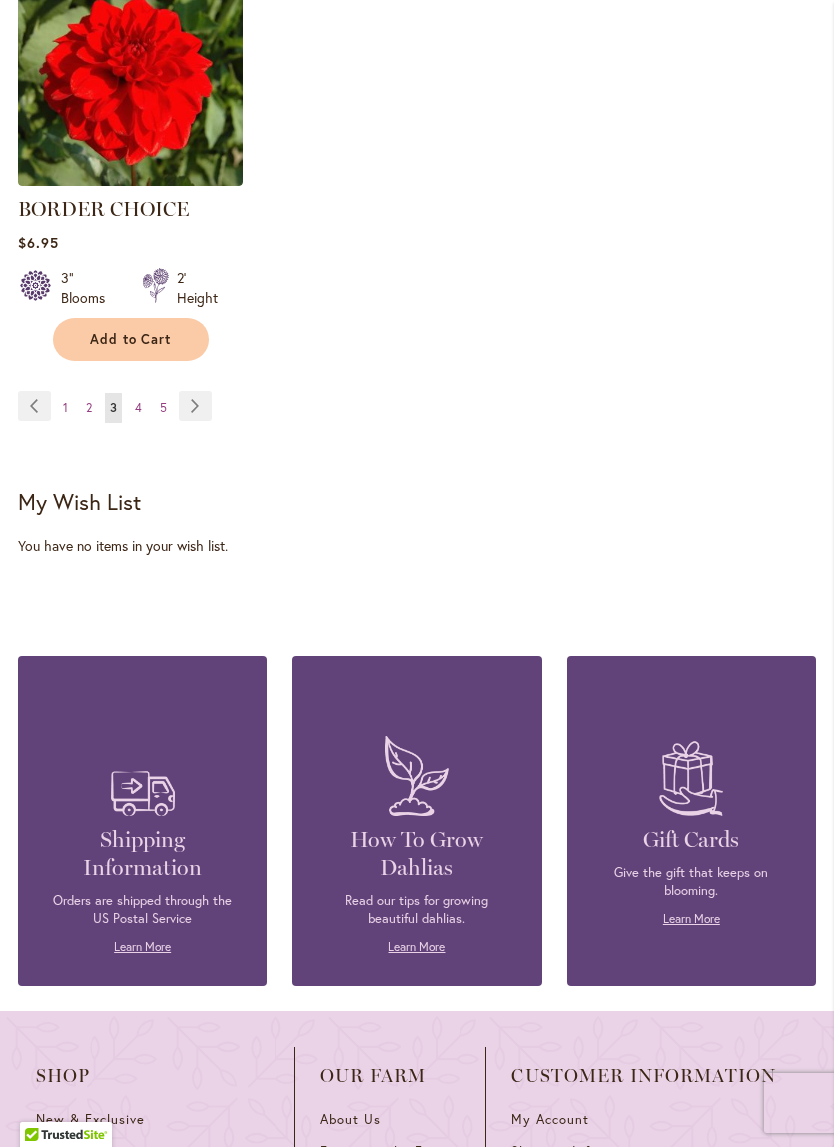 click on "Page
Next" at bounding box center (195, 406) 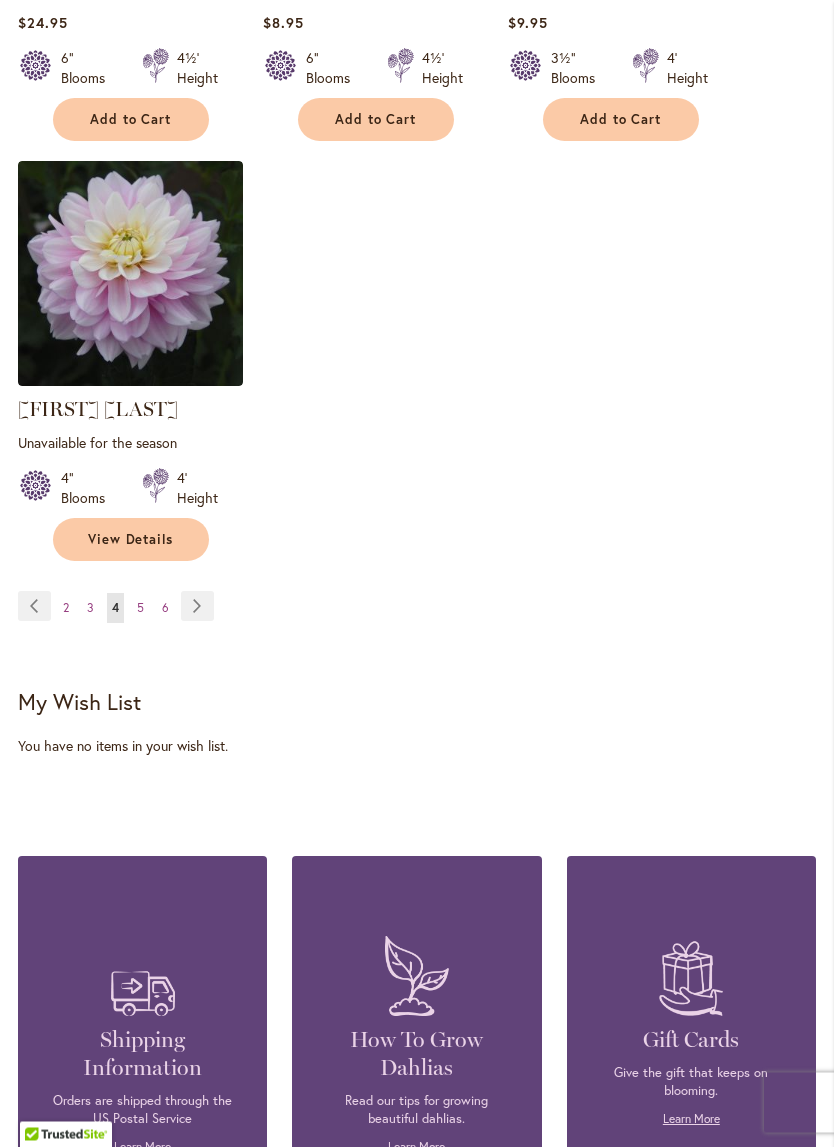 scroll, scrollTop: 2784, scrollLeft: 0, axis: vertical 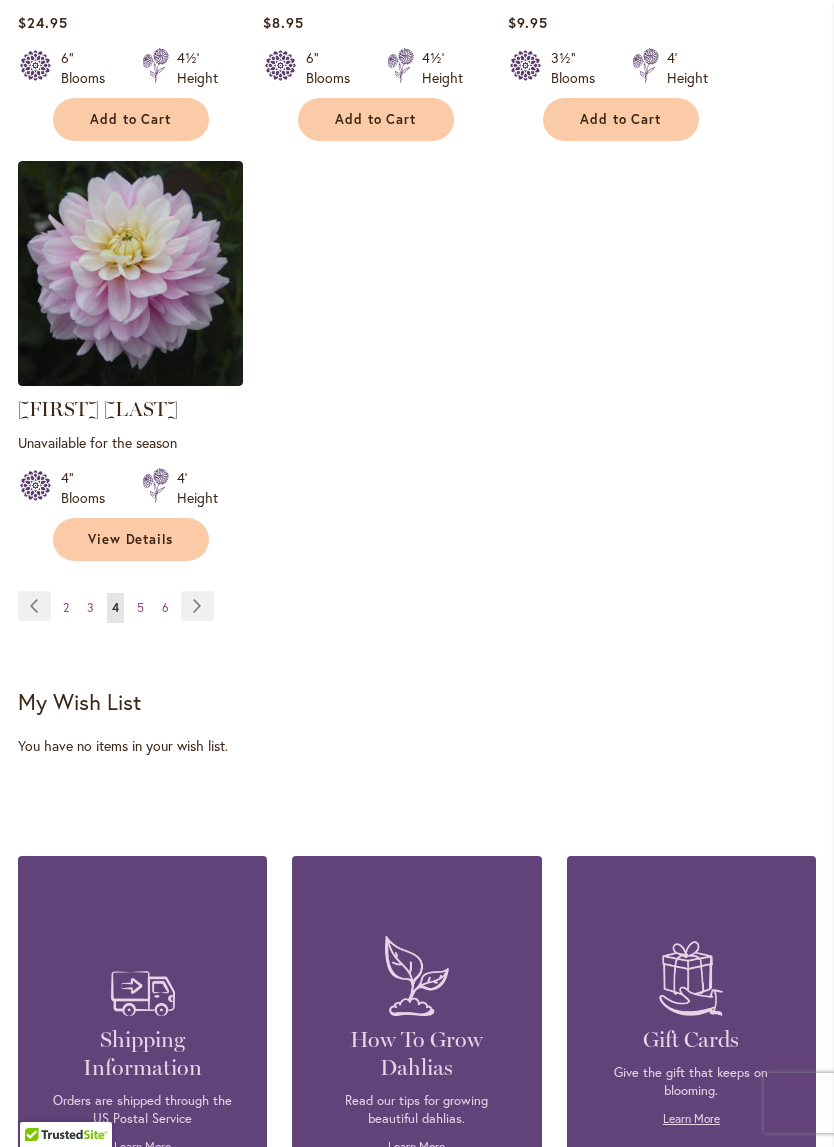 click on "Page
Next" at bounding box center (197, 606) 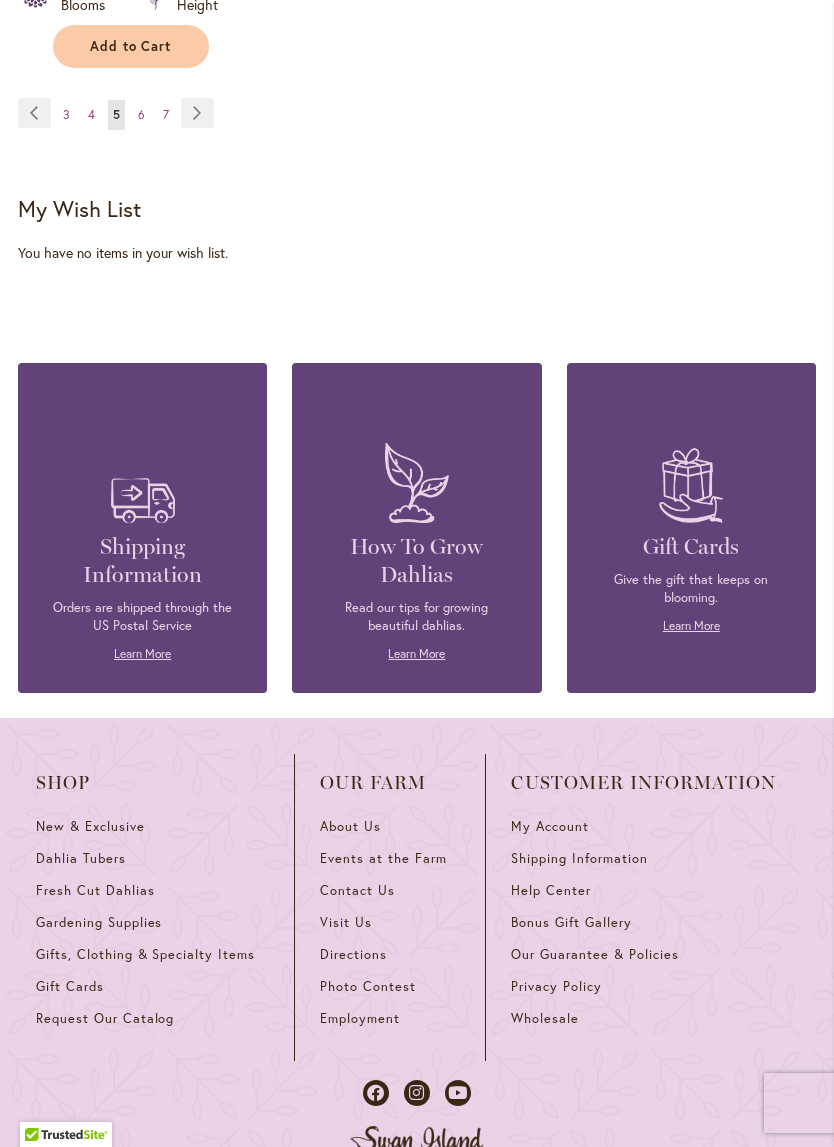 scroll, scrollTop: 3257, scrollLeft: 0, axis: vertical 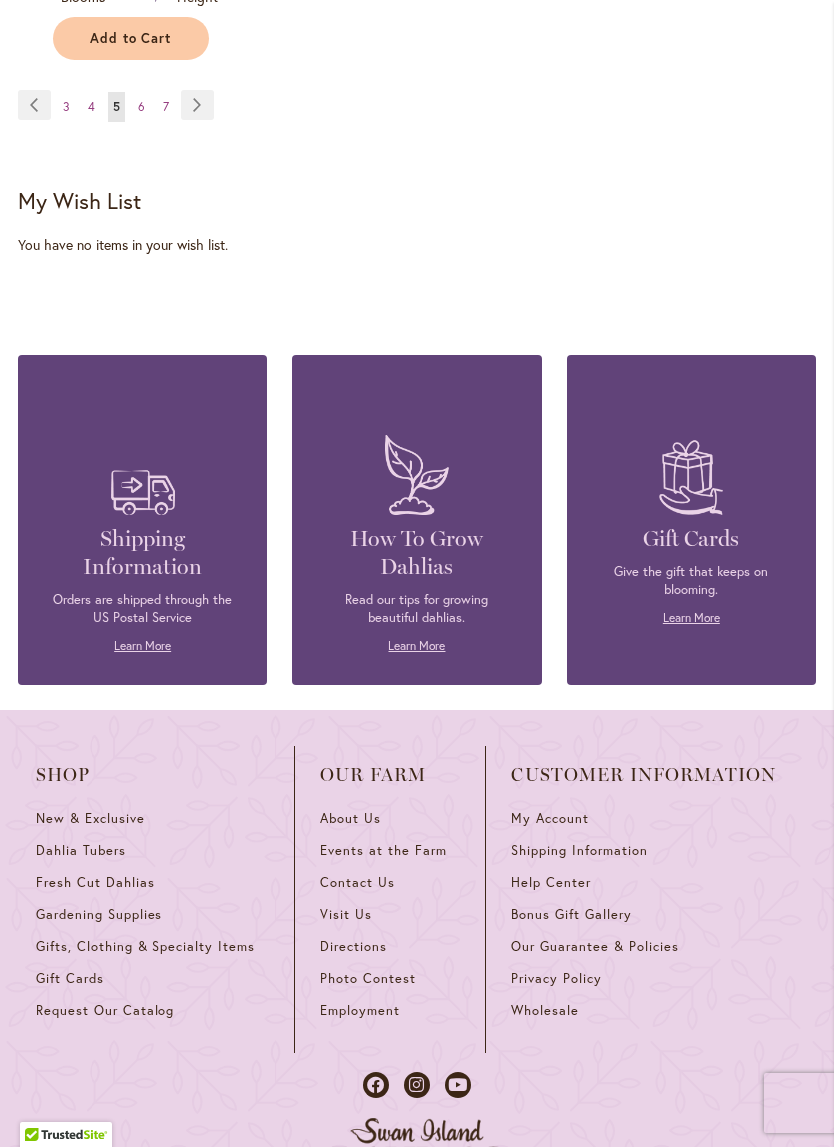 click on "Page
Next" at bounding box center (197, 105) 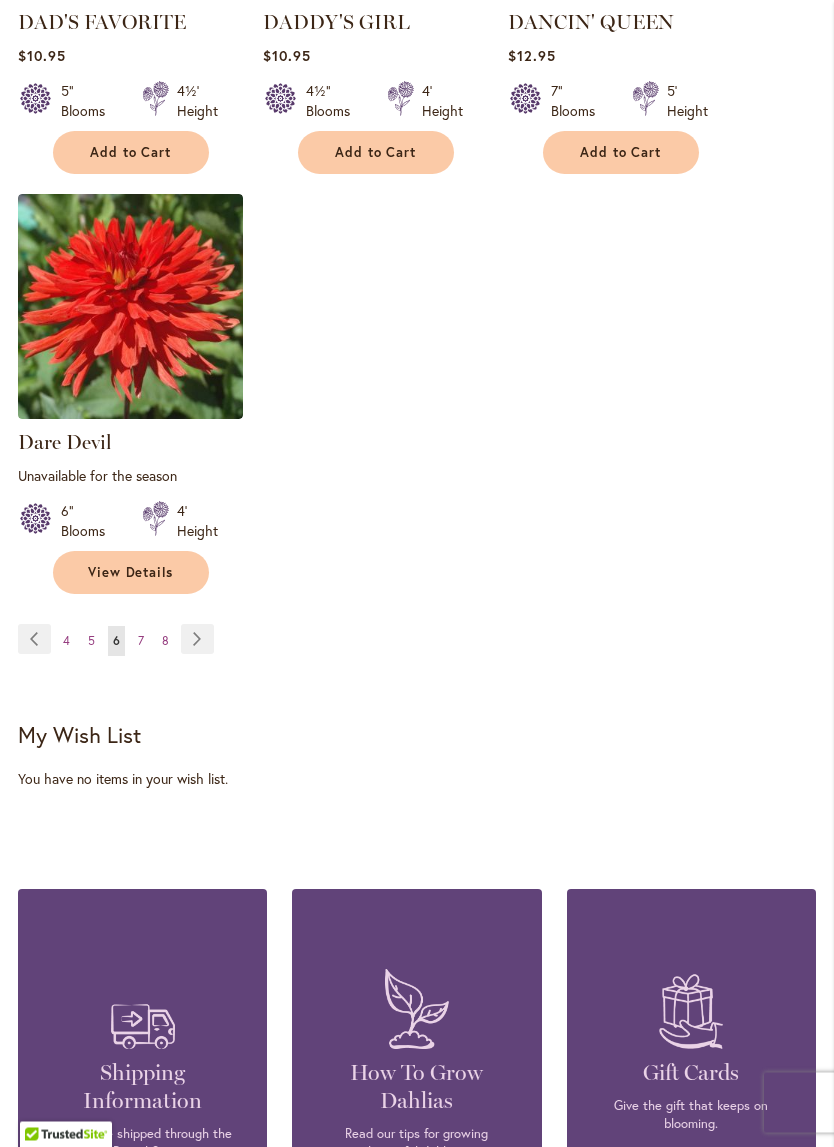 scroll, scrollTop: 2771, scrollLeft: 0, axis: vertical 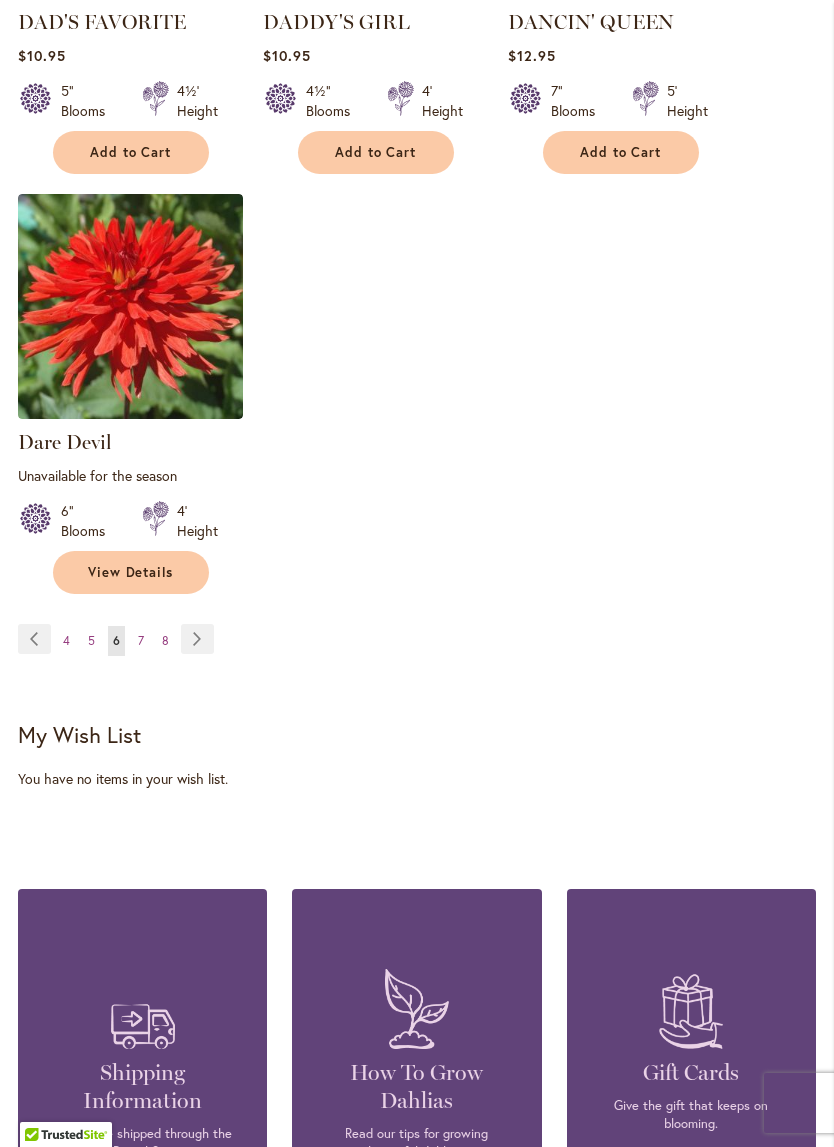 click on "Page
Next" at bounding box center (197, 639) 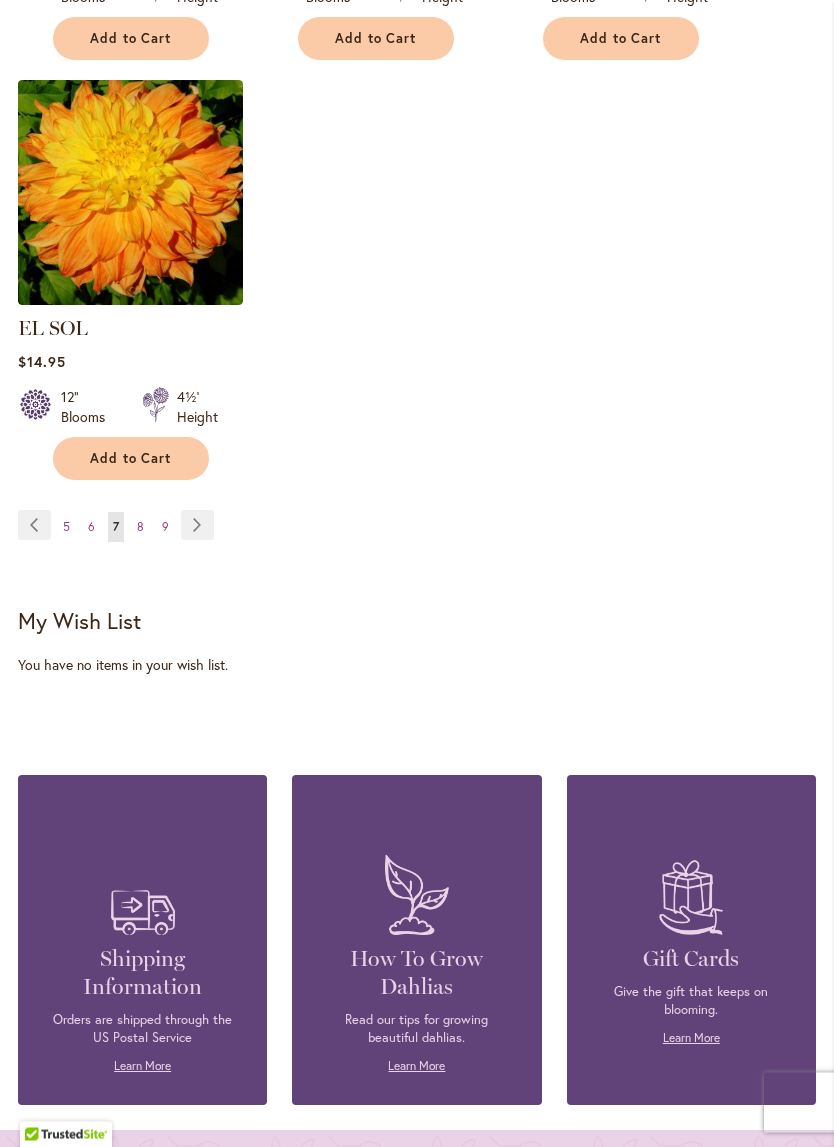 scroll, scrollTop: 2837, scrollLeft: 0, axis: vertical 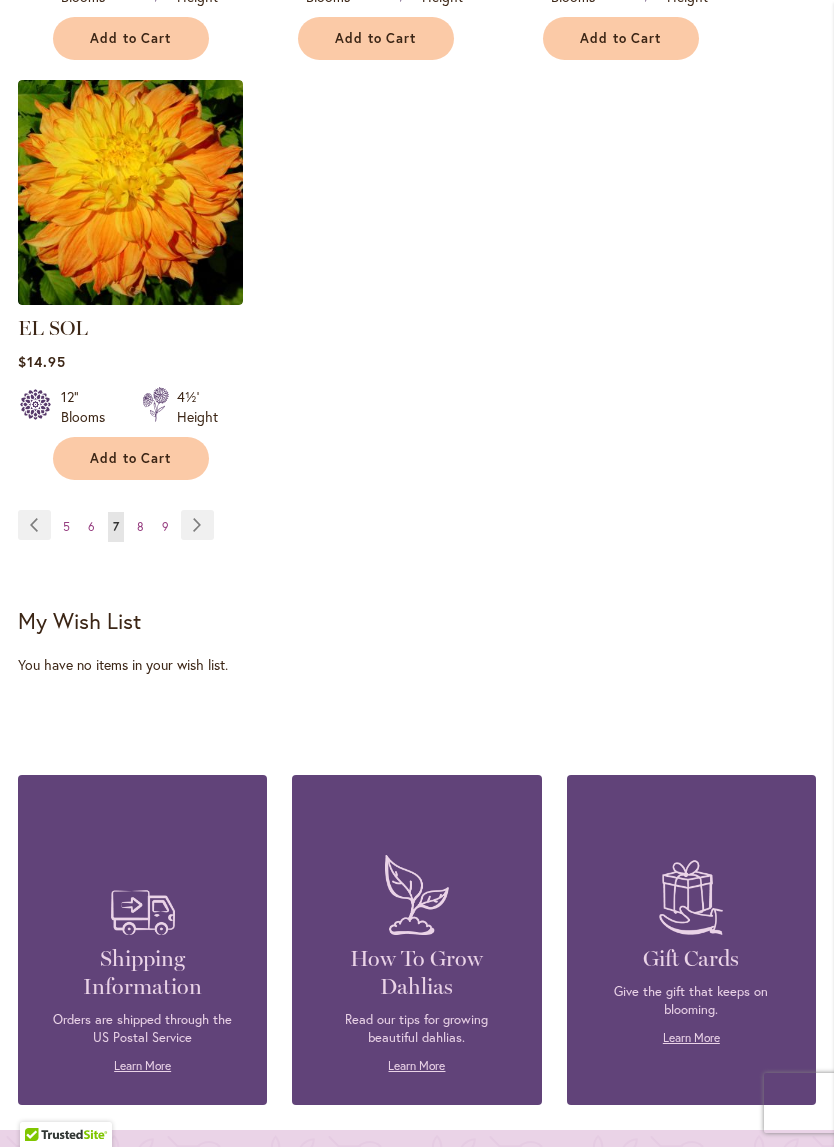 click on "Page
Next" at bounding box center [197, 525] 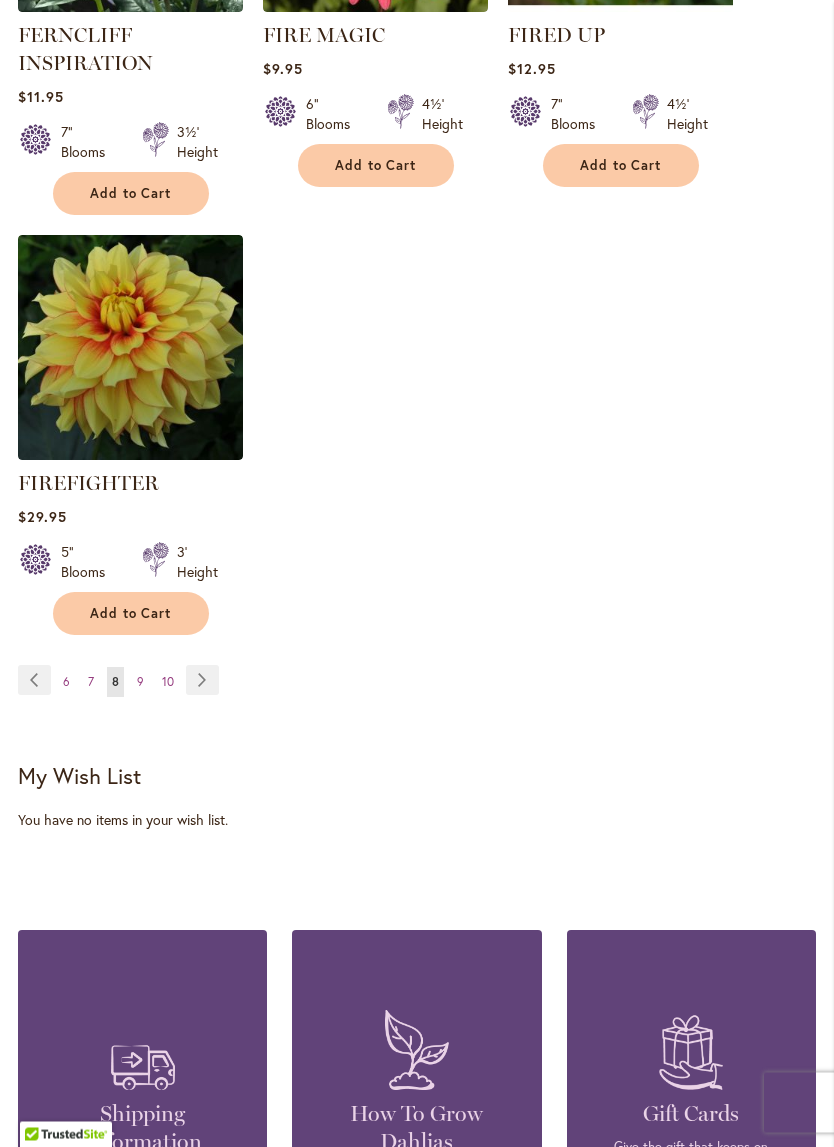 scroll, scrollTop: 2778, scrollLeft: 0, axis: vertical 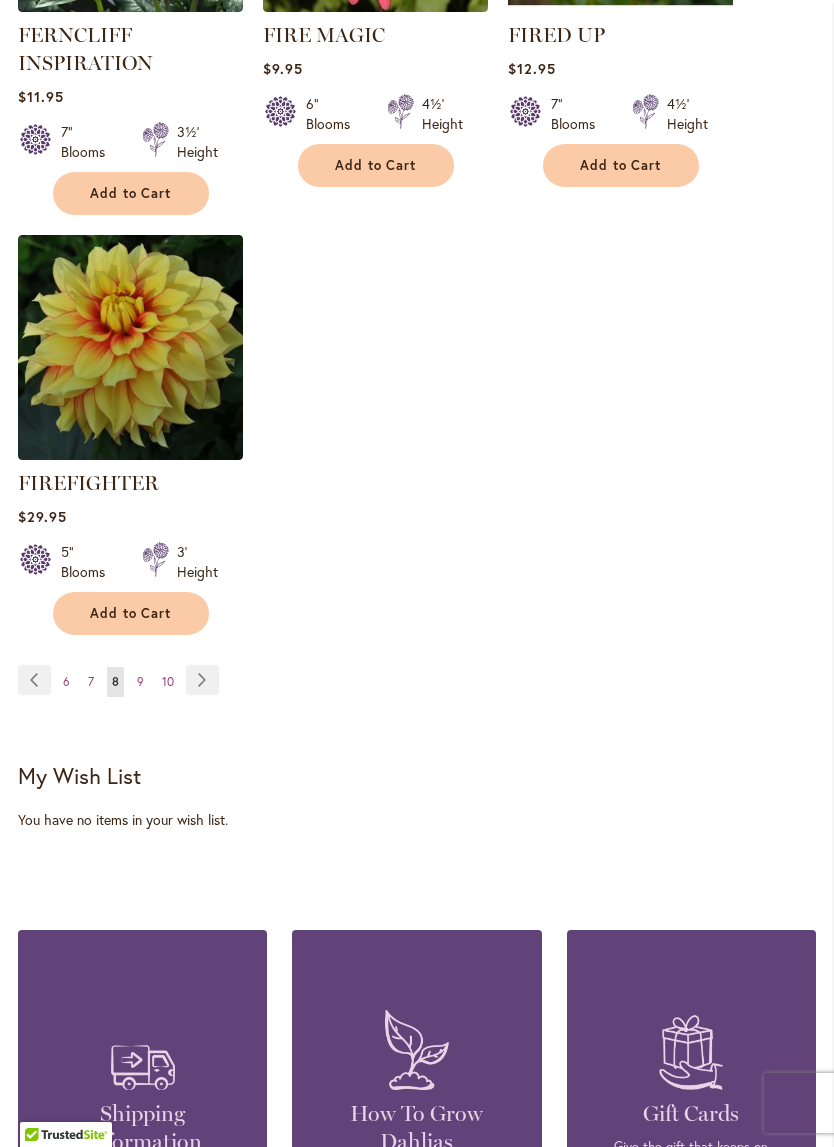 click on "Page
Next" at bounding box center [202, 680] 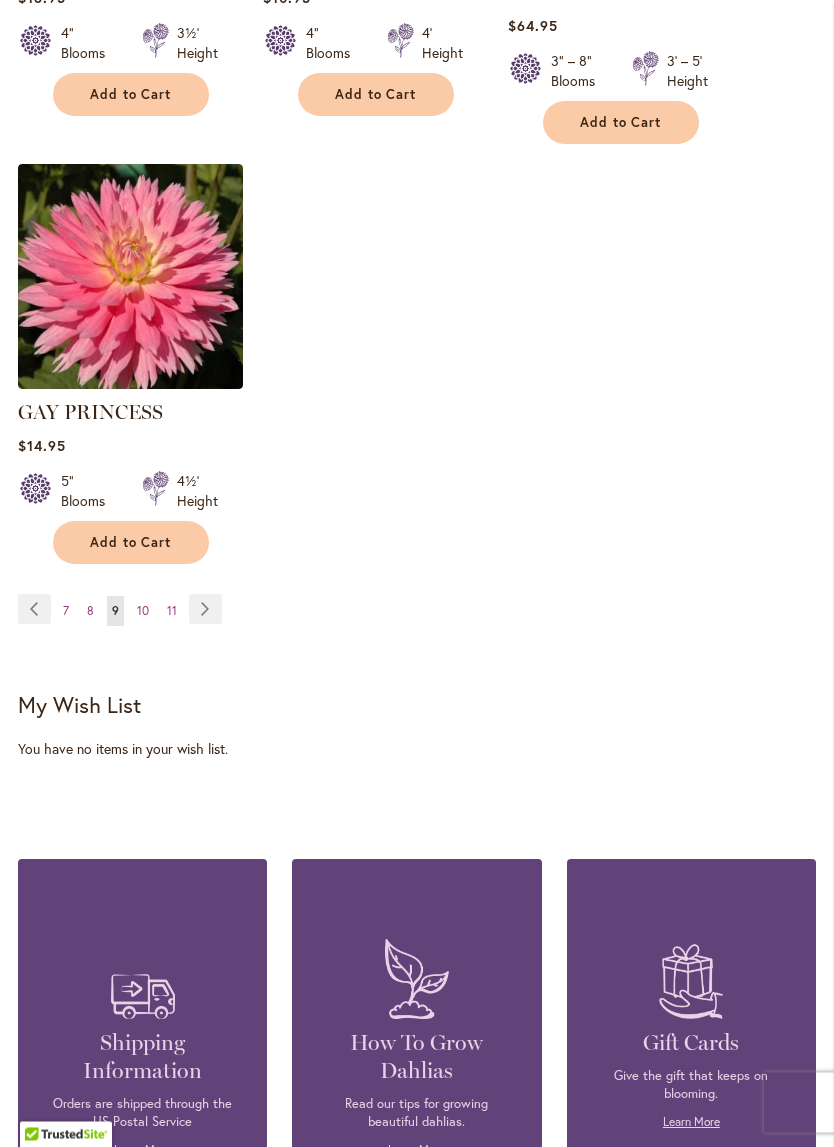 scroll, scrollTop: 2782, scrollLeft: 0, axis: vertical 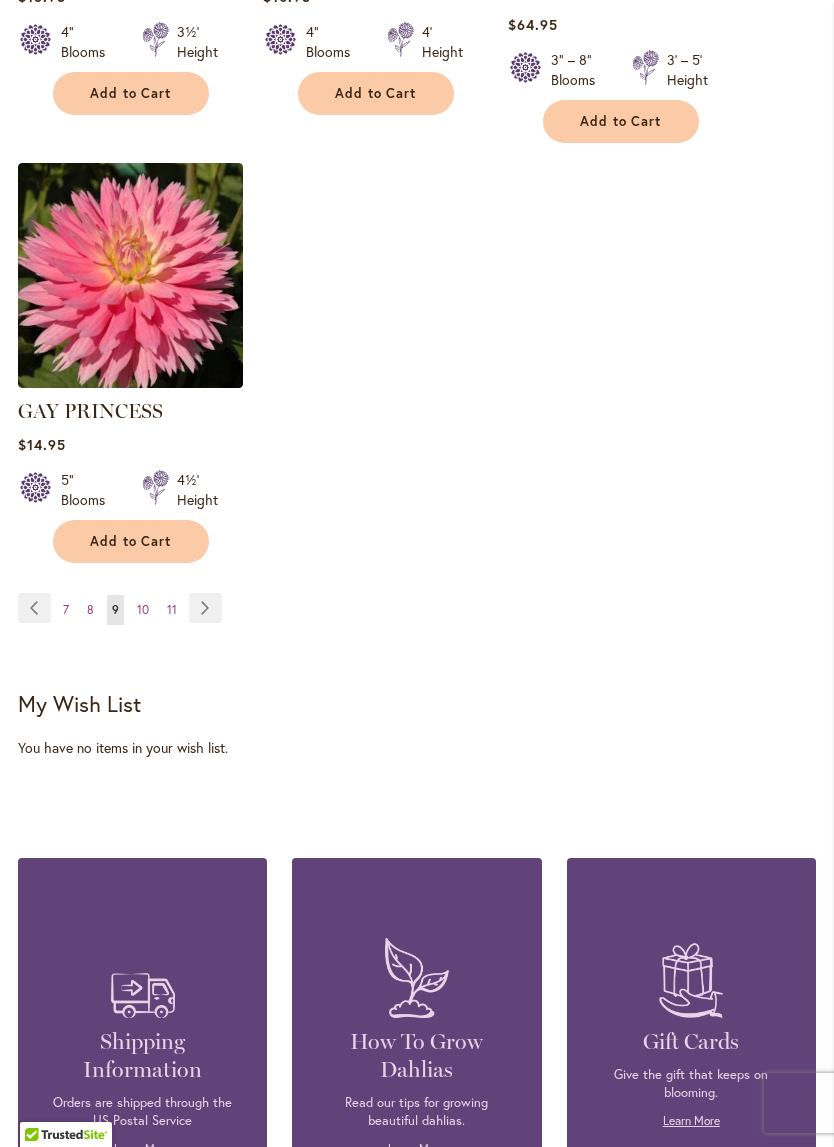 click on "Page
Next" at bounding box center [205, 608] 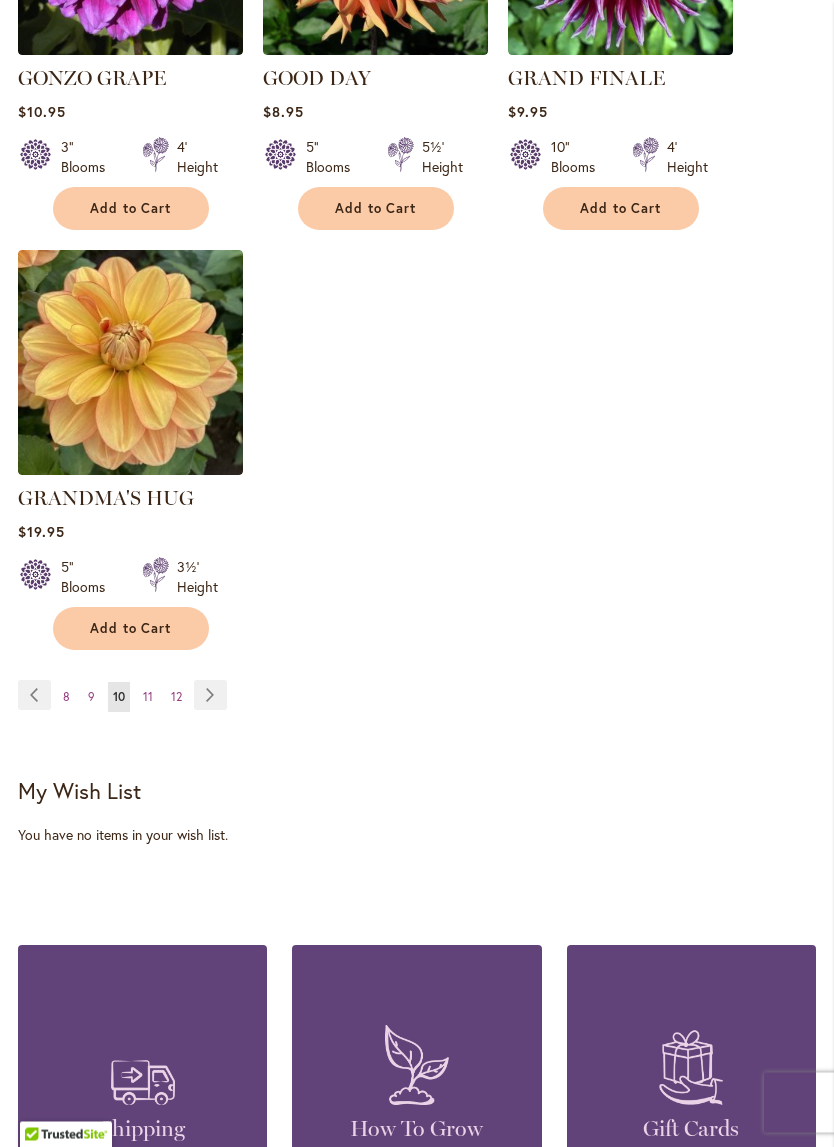 scroll, scrollTop: 2667, scrollLeft: 0, axis: vertical 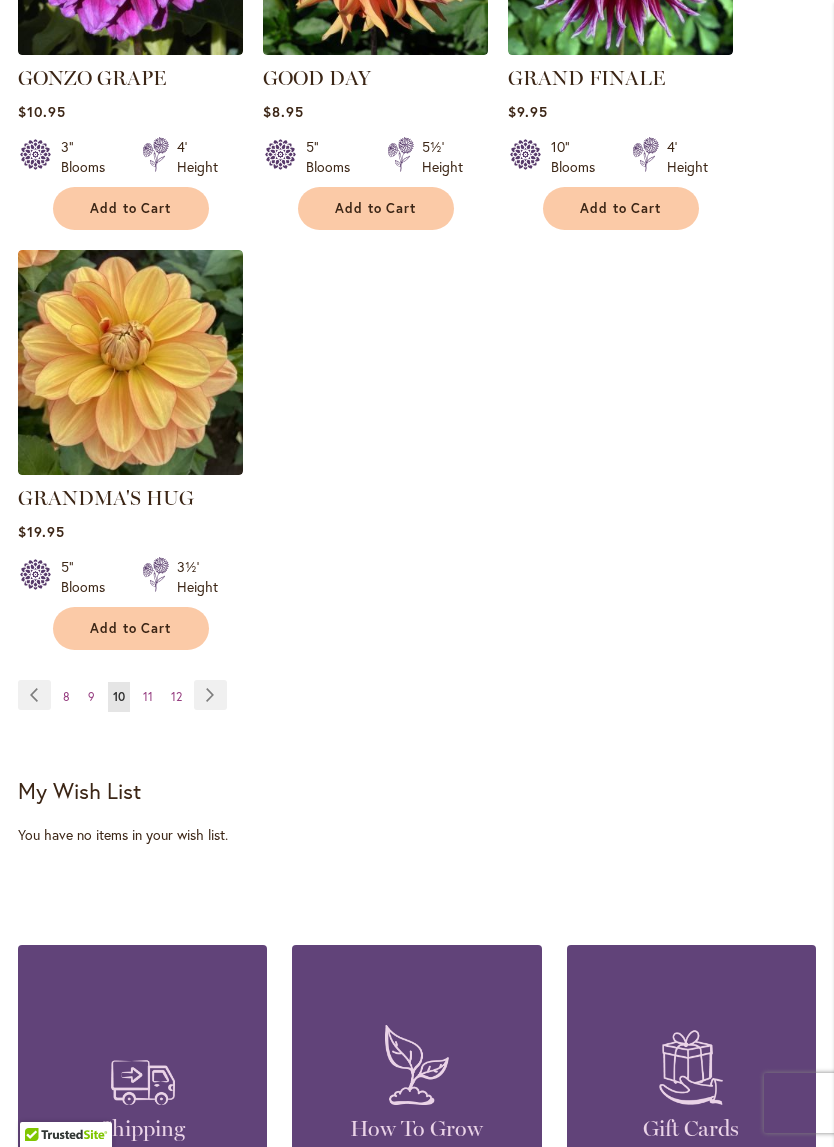 click on "Page
Next" at bounding box center (210, 695) 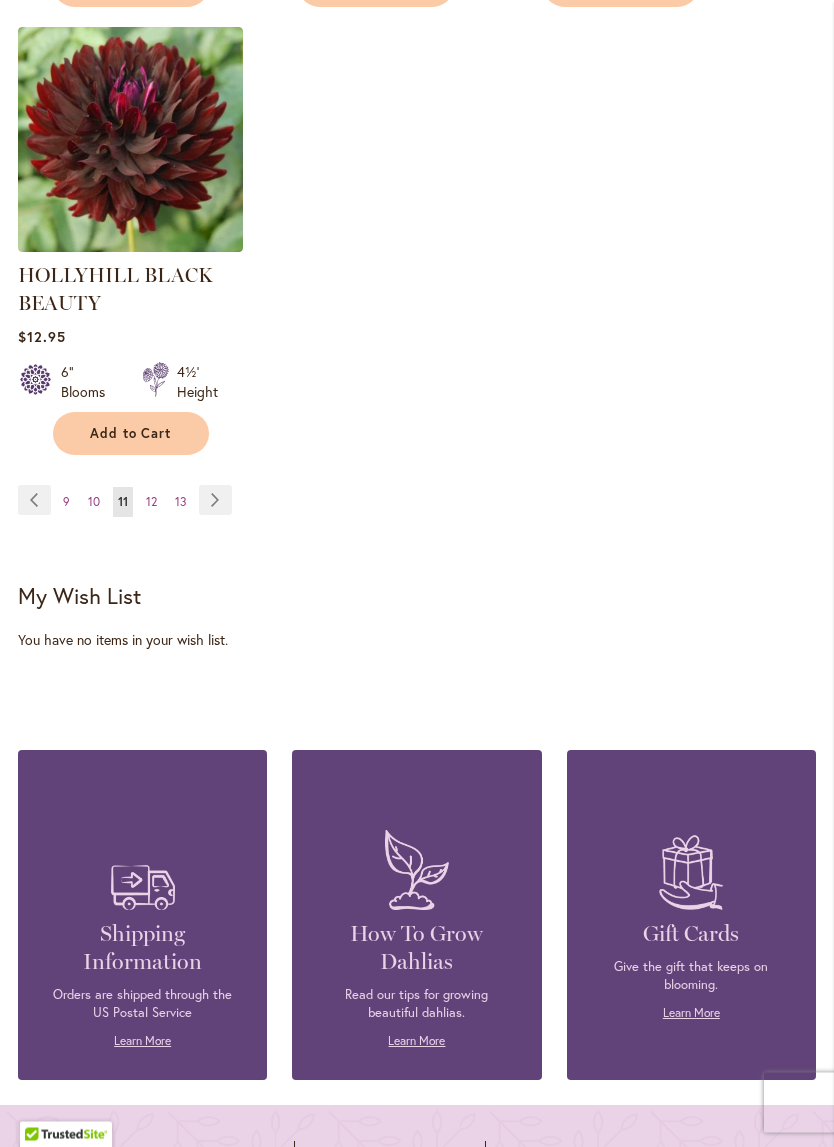 scroll, scrollTop: 2967, scrollLeft: 0, axis: vertical 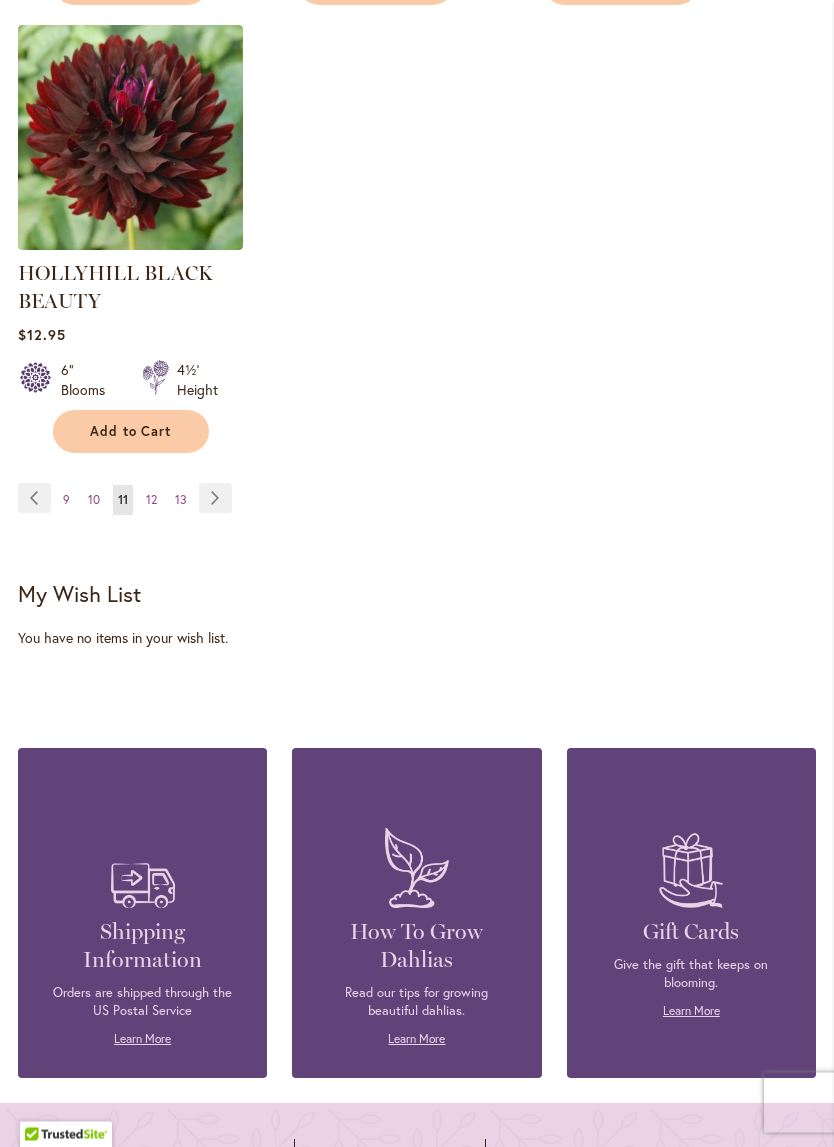 click on "Page
Next" at bounding box center (215, 499) 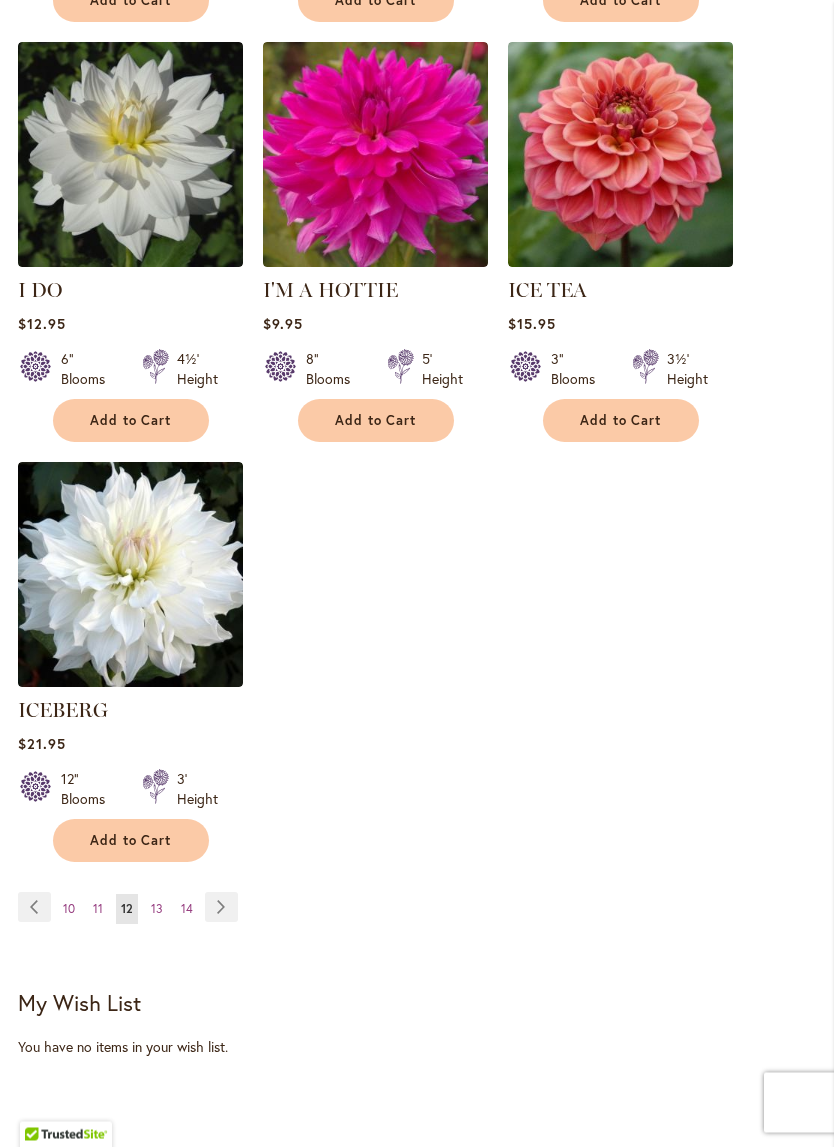 scroll, scrollTop: 2472, scrollLeft: 0, axis: vertical 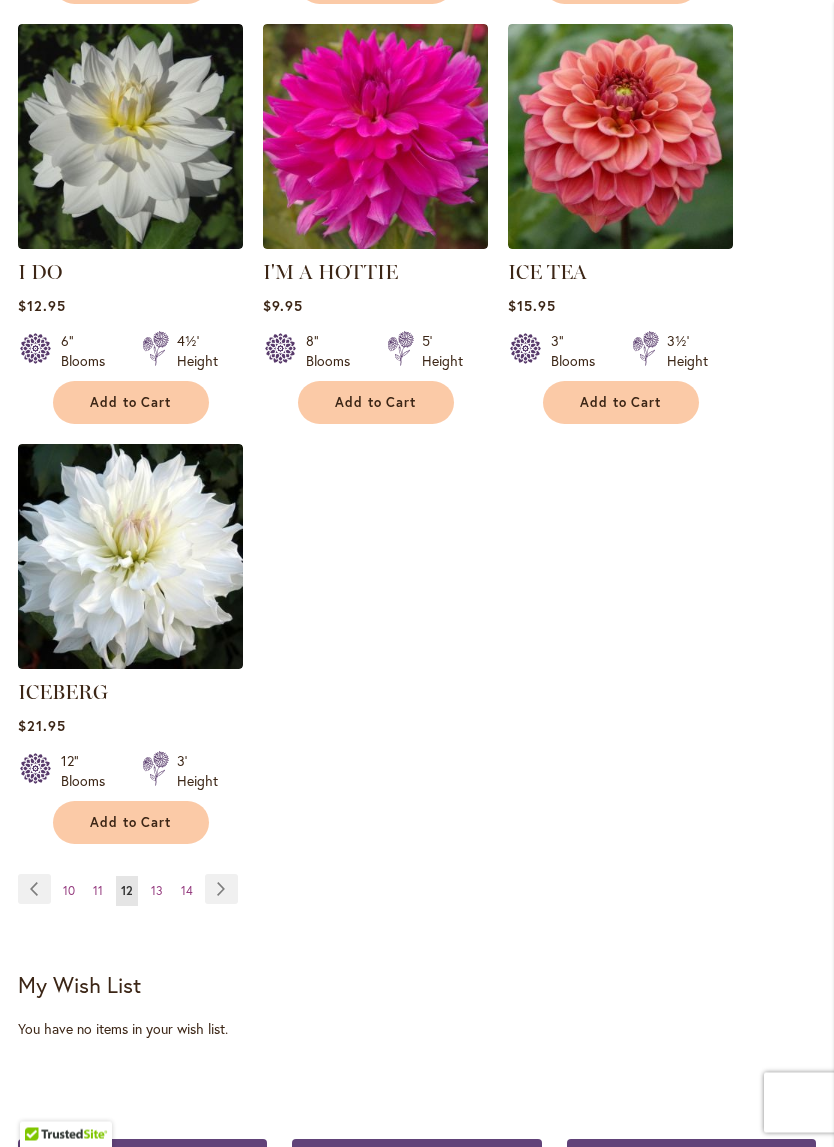 click on "Add to Cart" at bounding box center [131, 403] 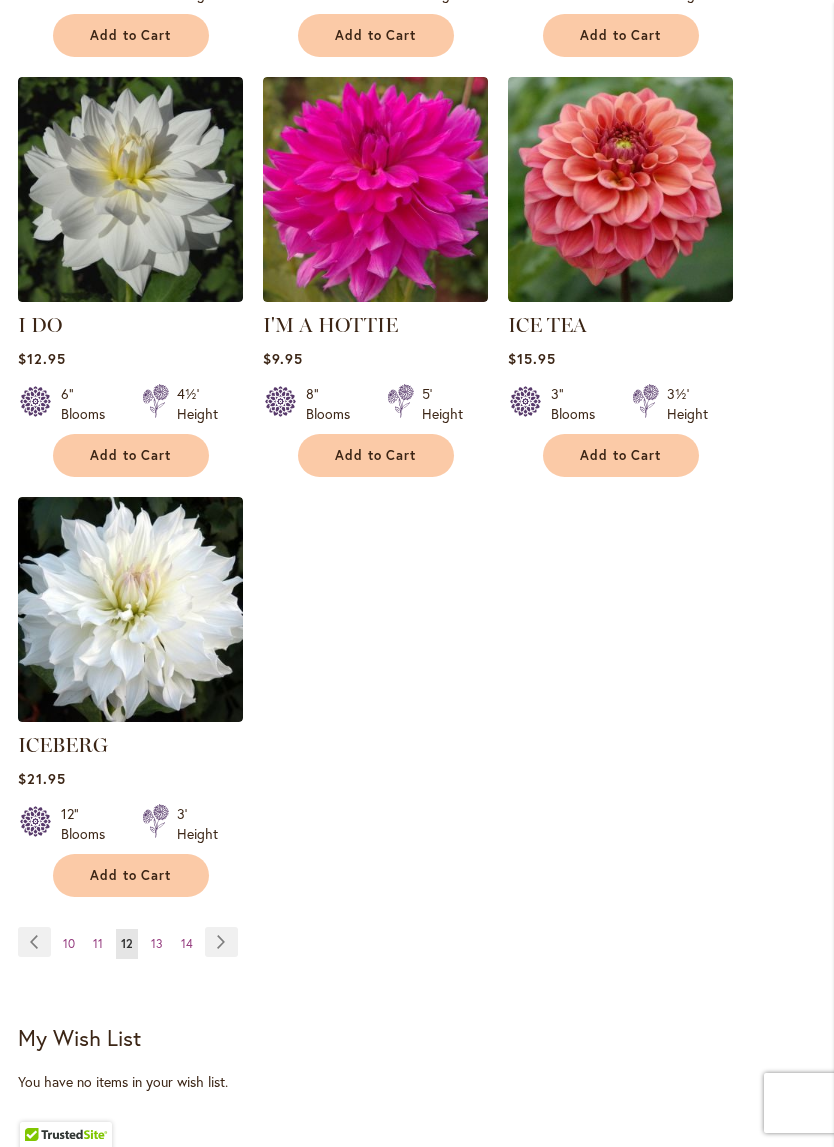 click on "Page
Next" at bounding box center (221, 942) 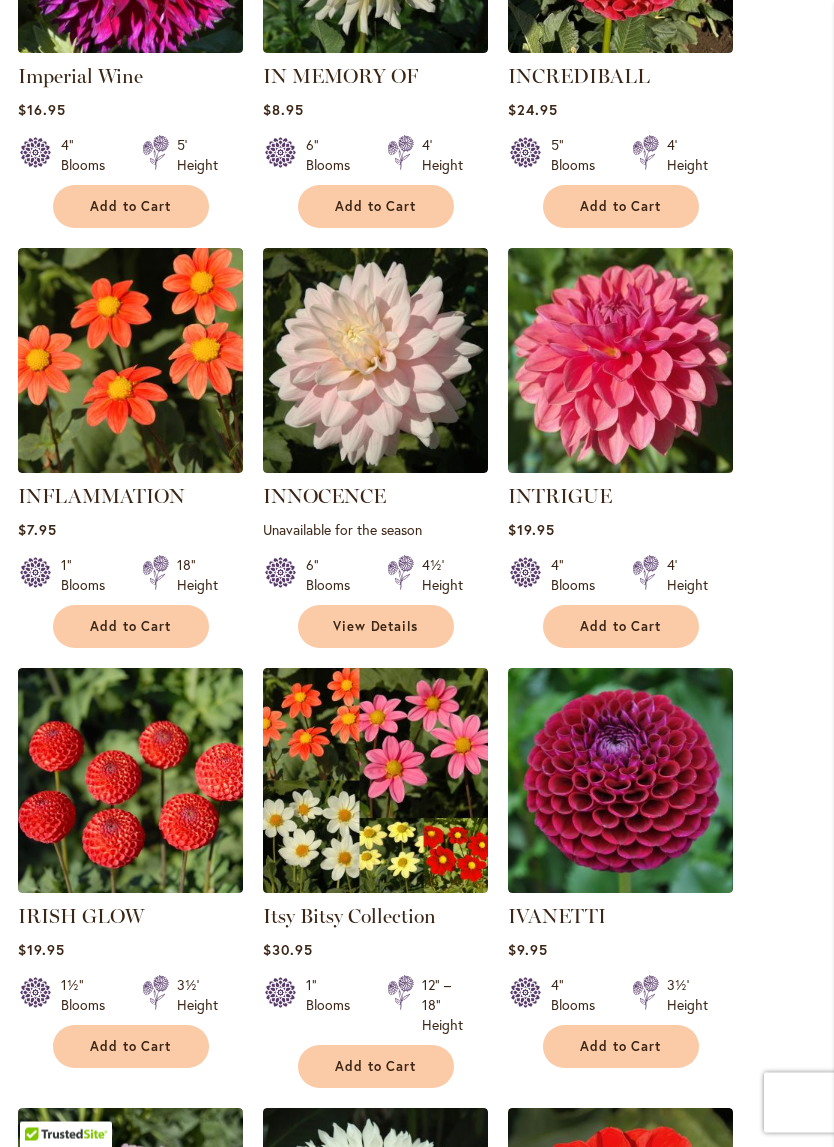 scroll, scrollTop: 989, scrollLeft: 0, axis: vertical 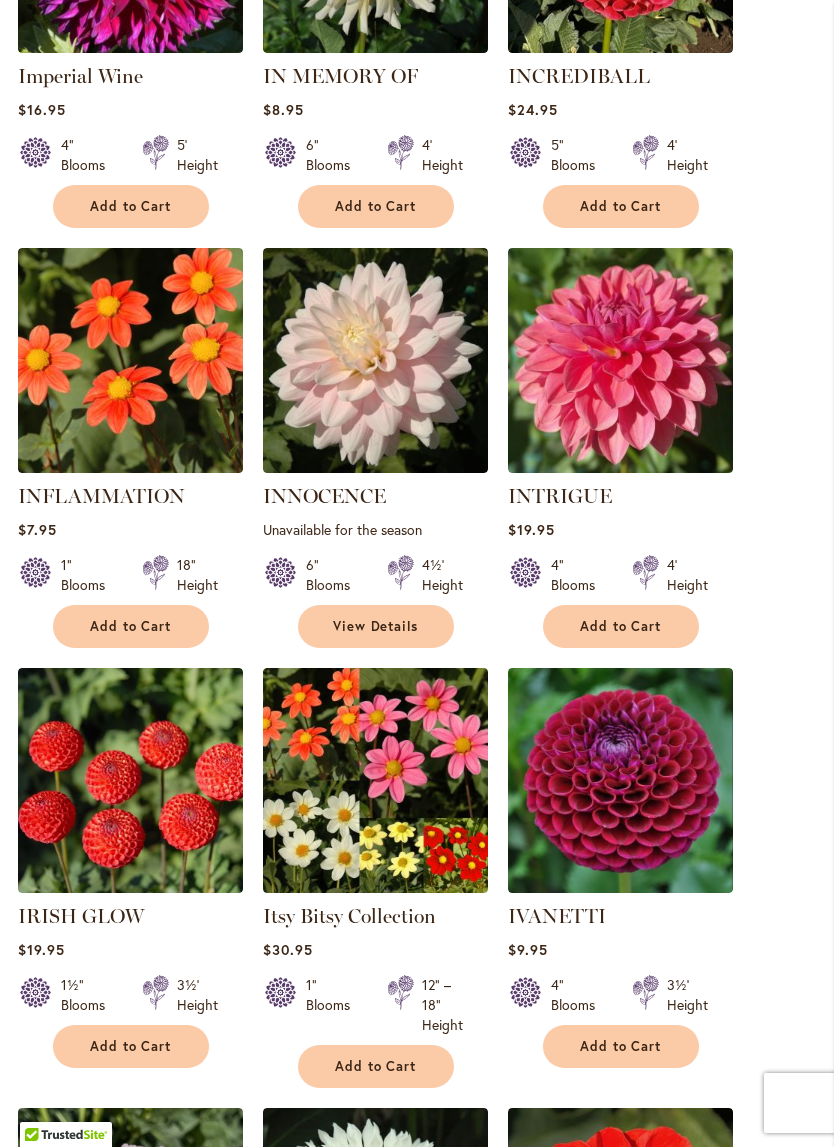 click on "View Details" at bounding box center (376, 626) 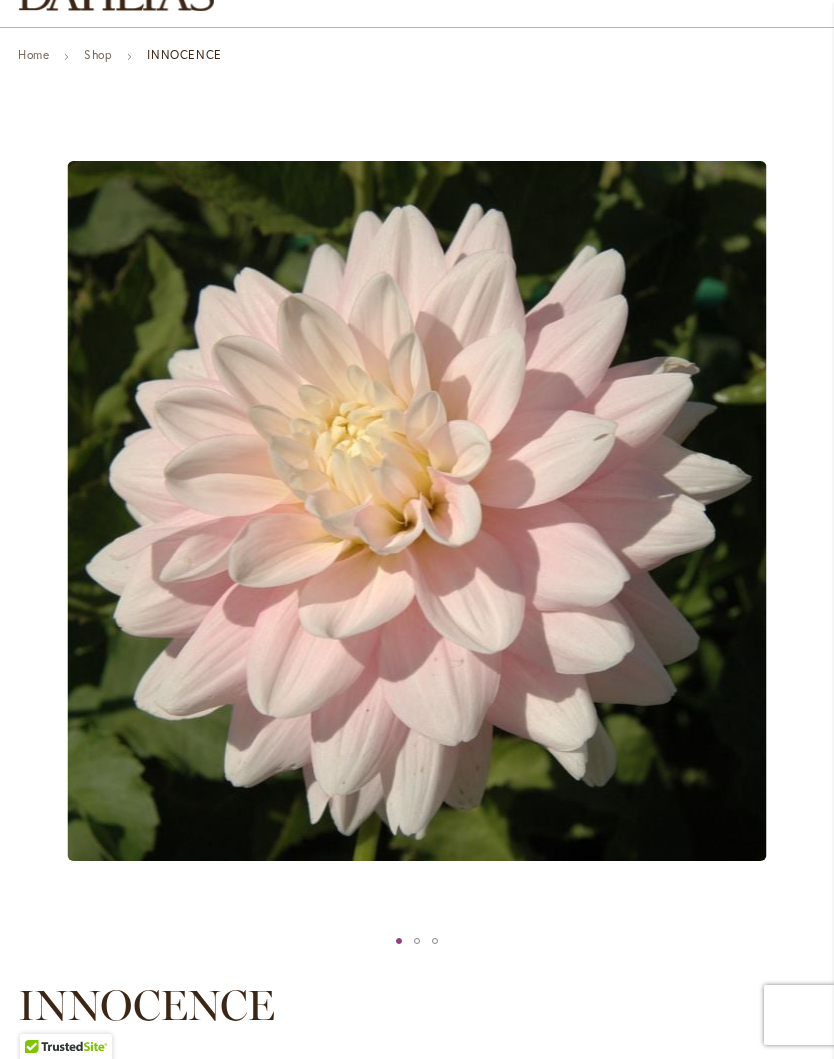 scroll, scrollTop: 162, scrollLeft: 0, axis: vertical 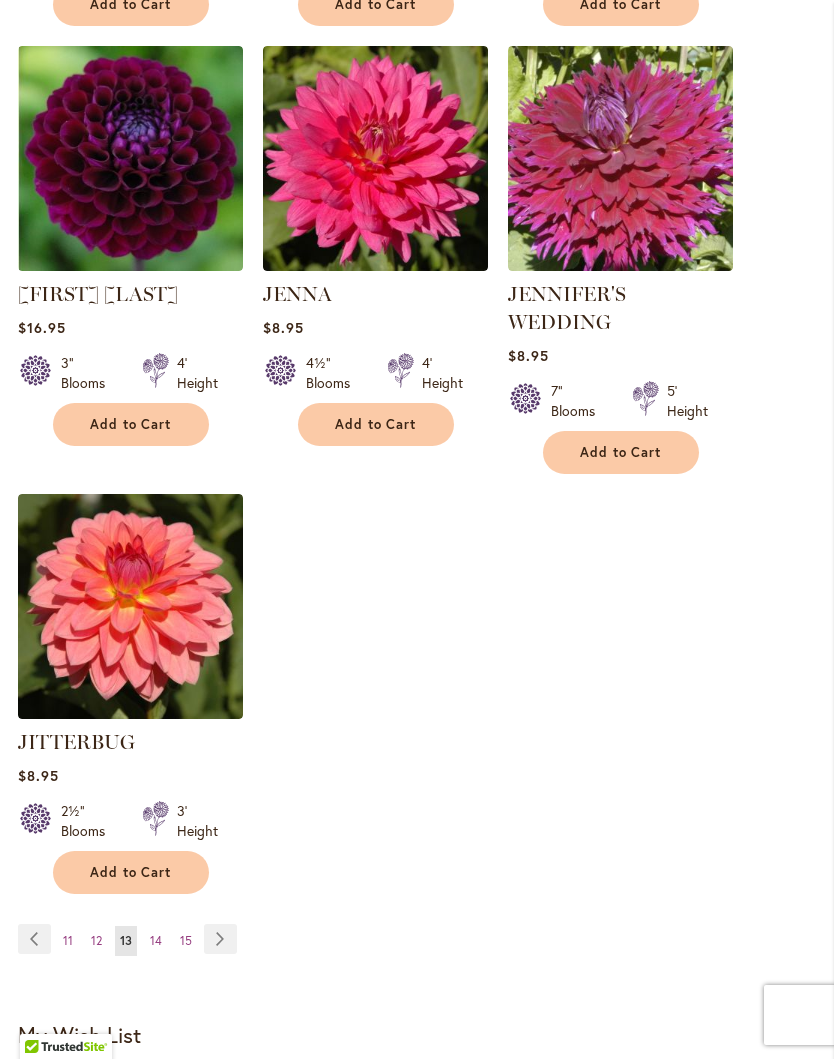 click on "Page
Next" at bounding box center (220, 939) 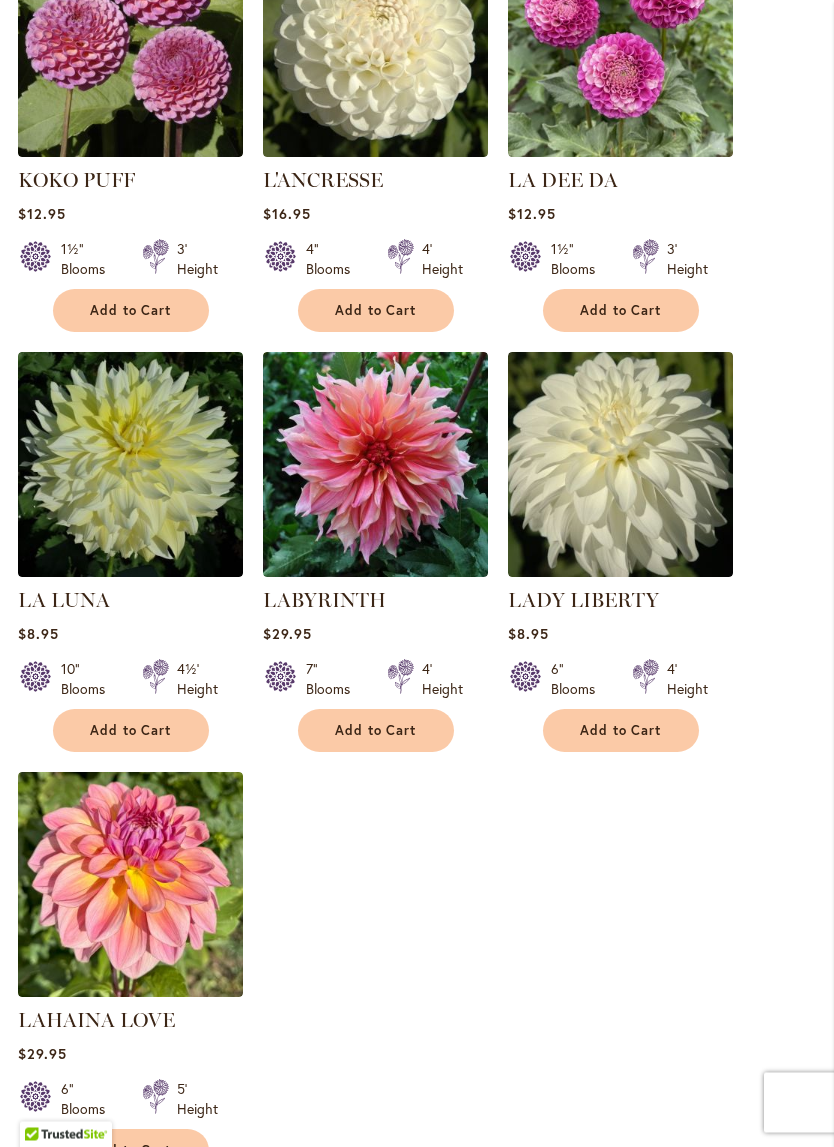 scroll, scrollTop: 2145, scrollLeft: 0, axis: vertical 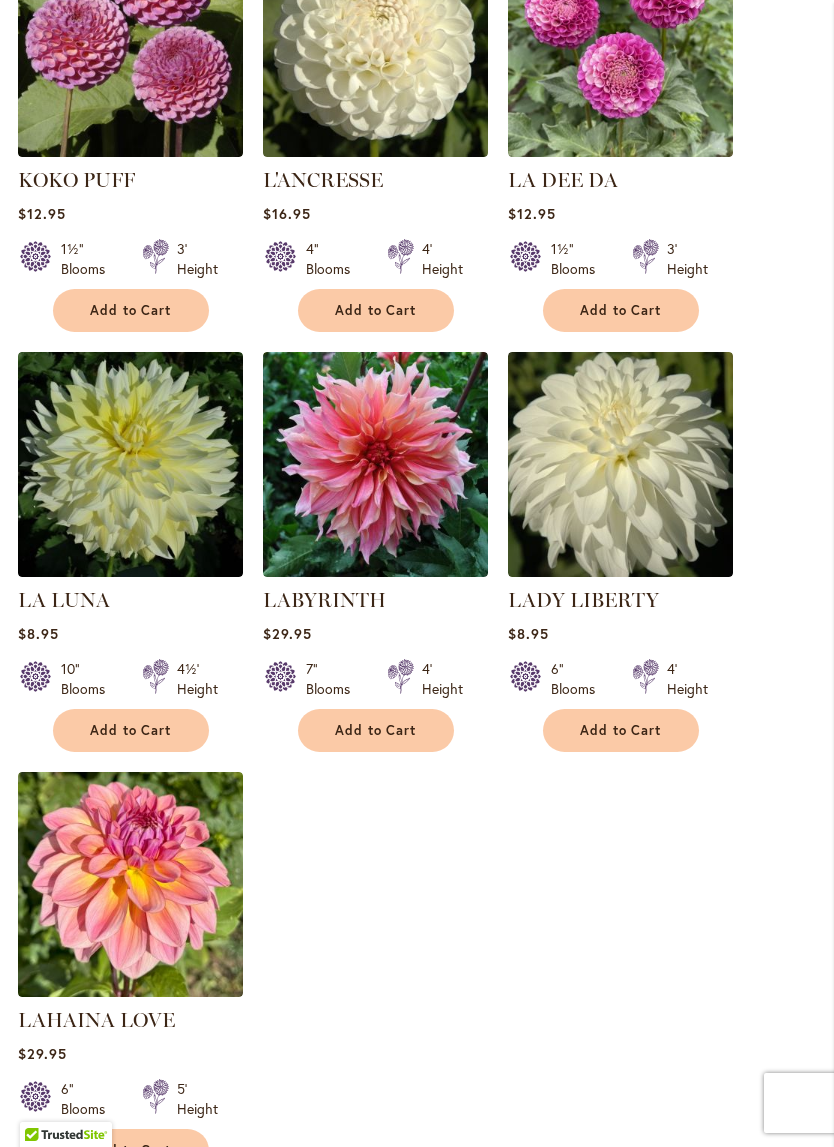 click on "Add to Cart" at bounding box center (376, 730) 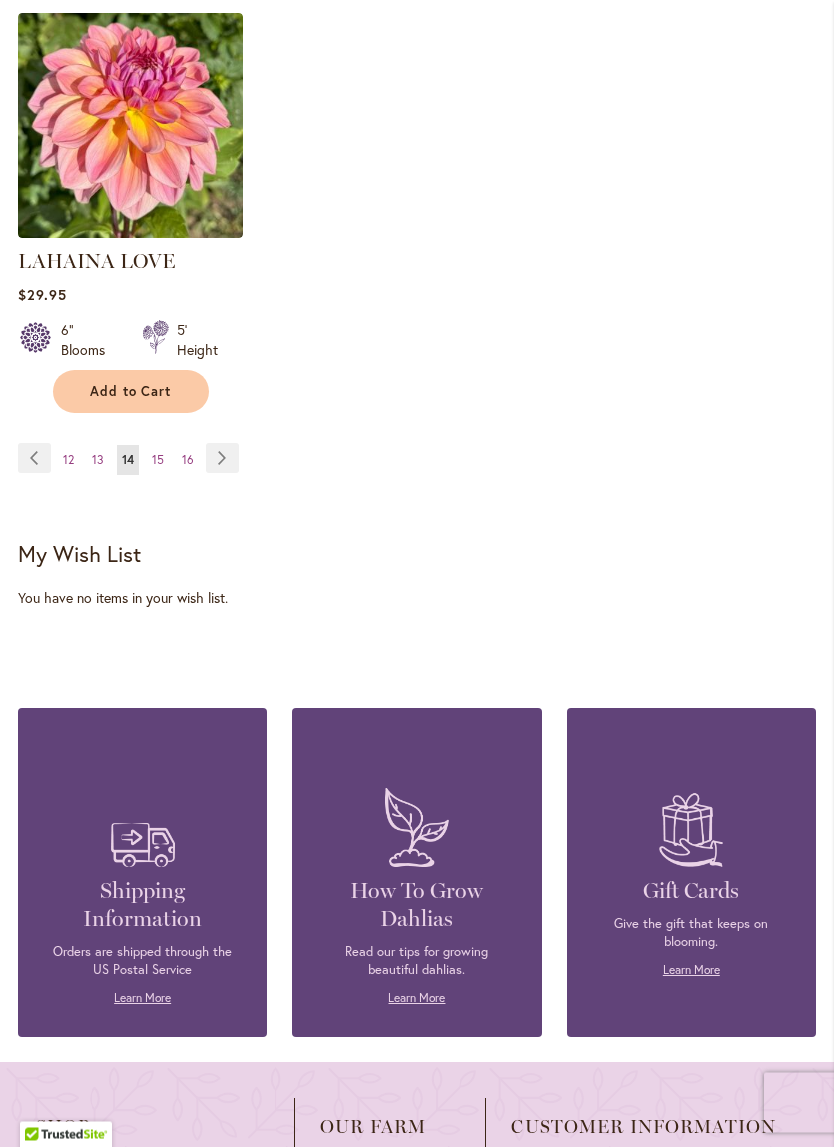 scroll, scrollTop: 2957, scrollLeft: 0, axis: vertical 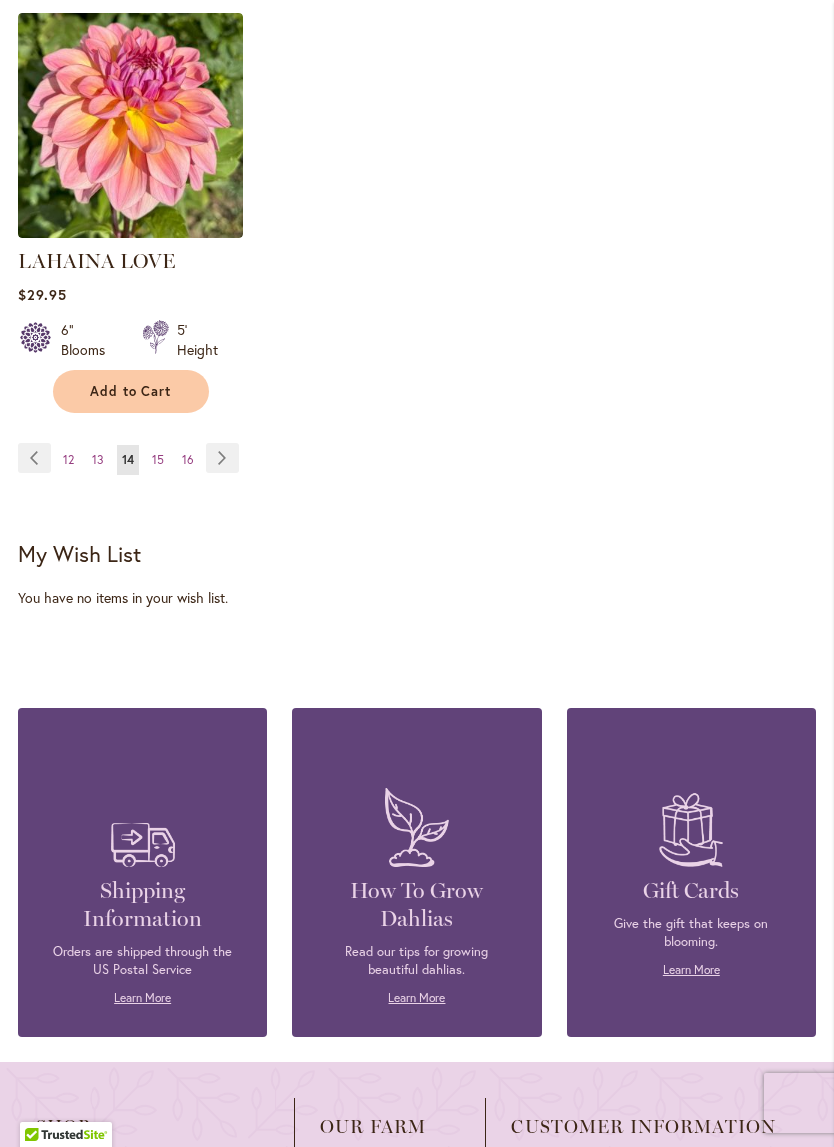 click on "Page
Next" at bounding box center [222, 458] 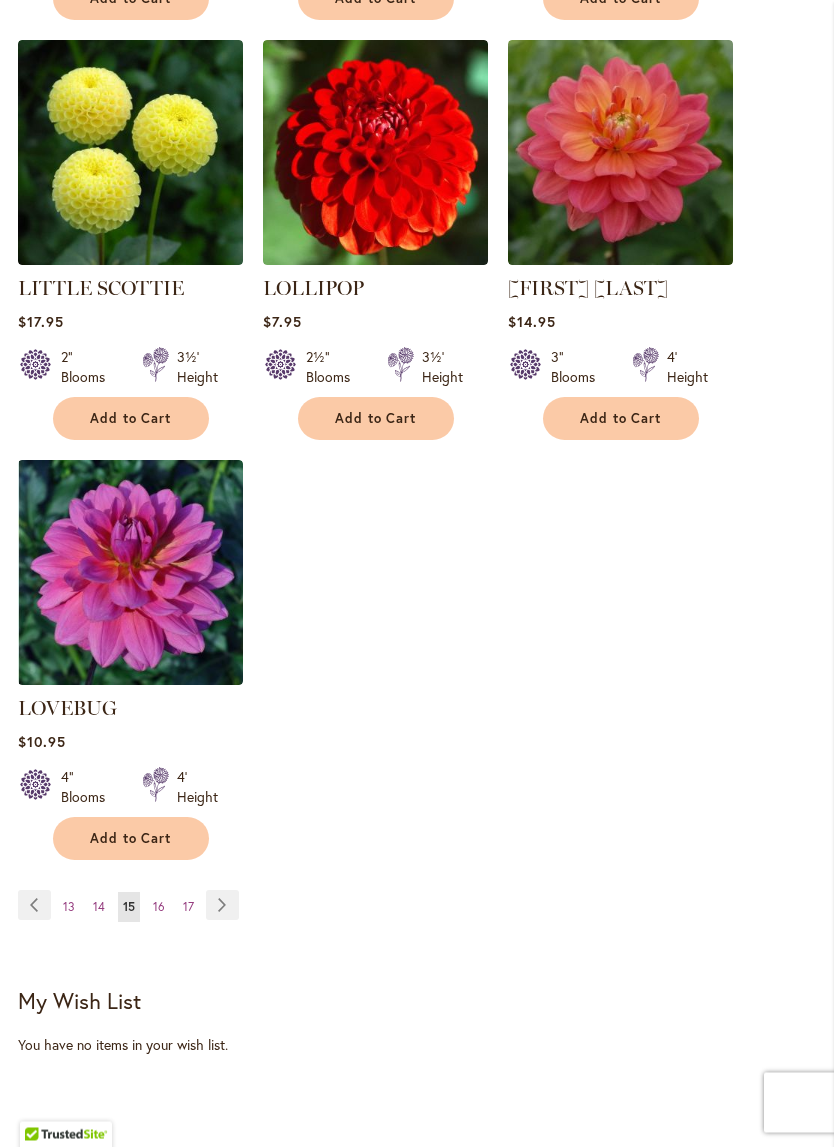 scroll, scrollTop: 2485, scrollLeft: 0, axis: vertical 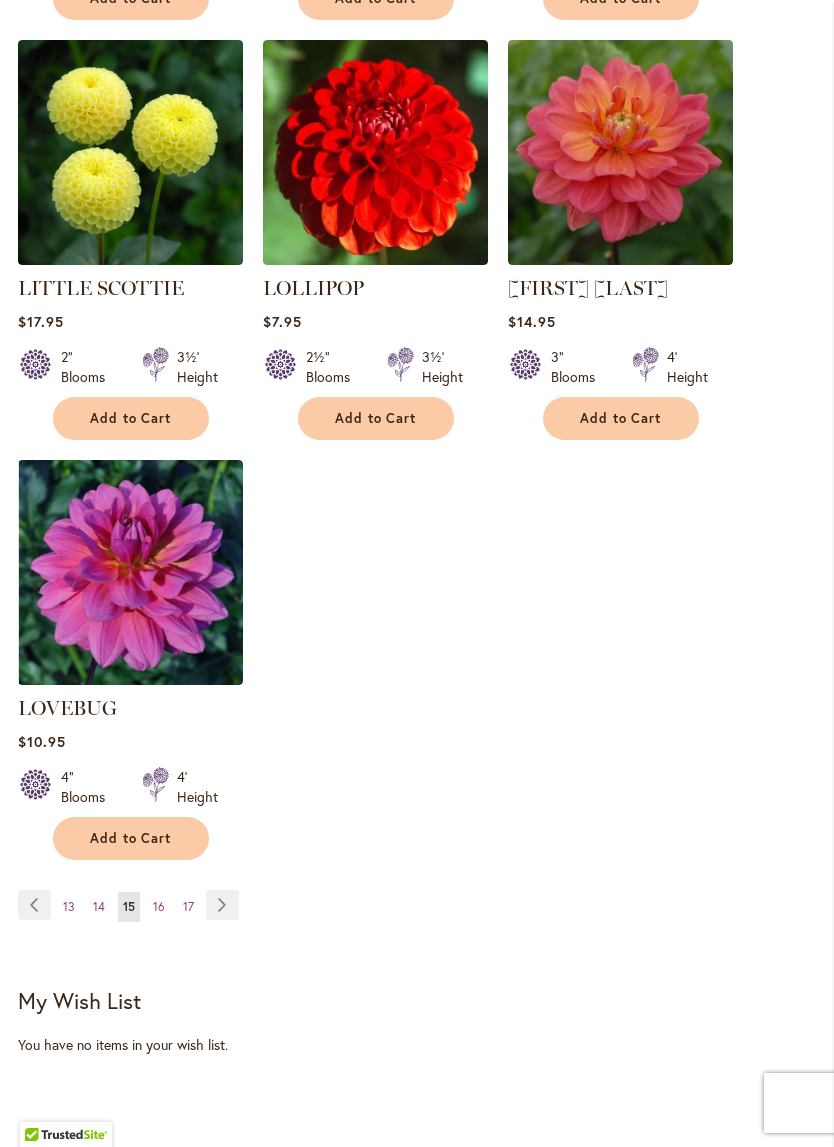 click on "Page
Next" at bounding box center (222, 905) 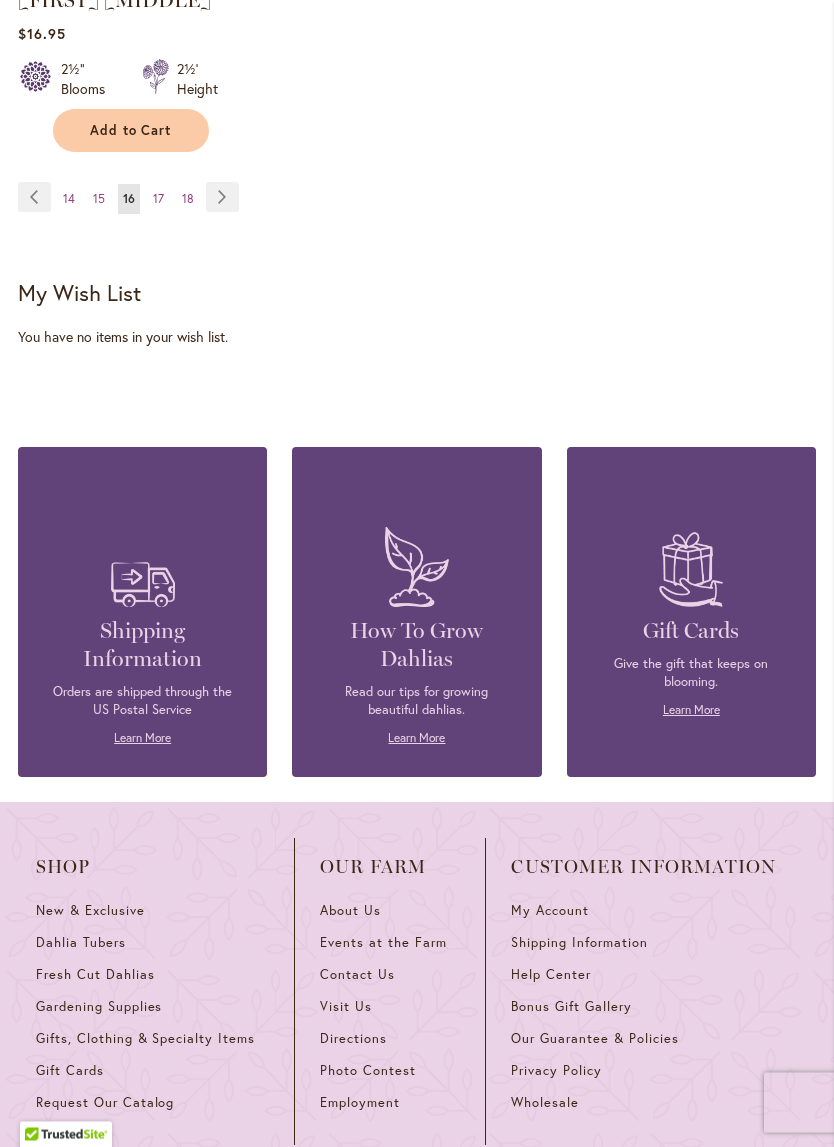 scroll, scrollTop: 3166, scrollLeft: 0, axis: vertical 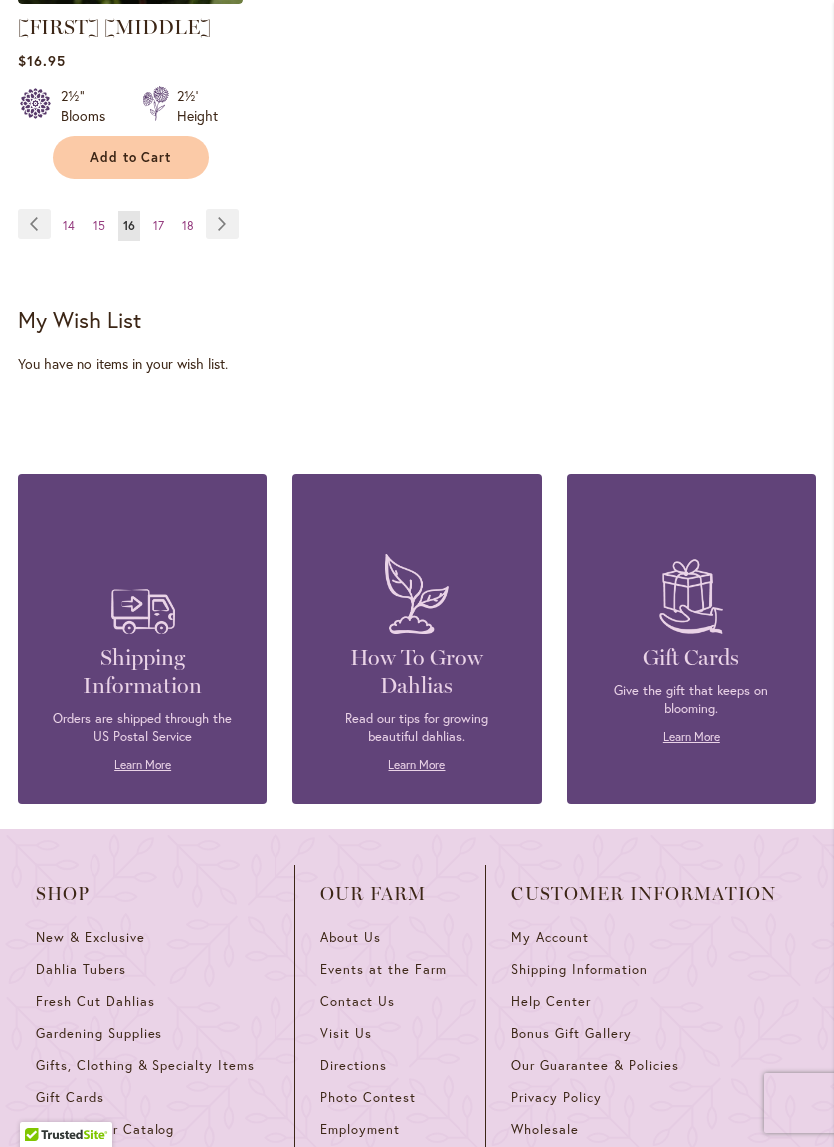 click on "Page
Next" at bounding box center [222, 224] 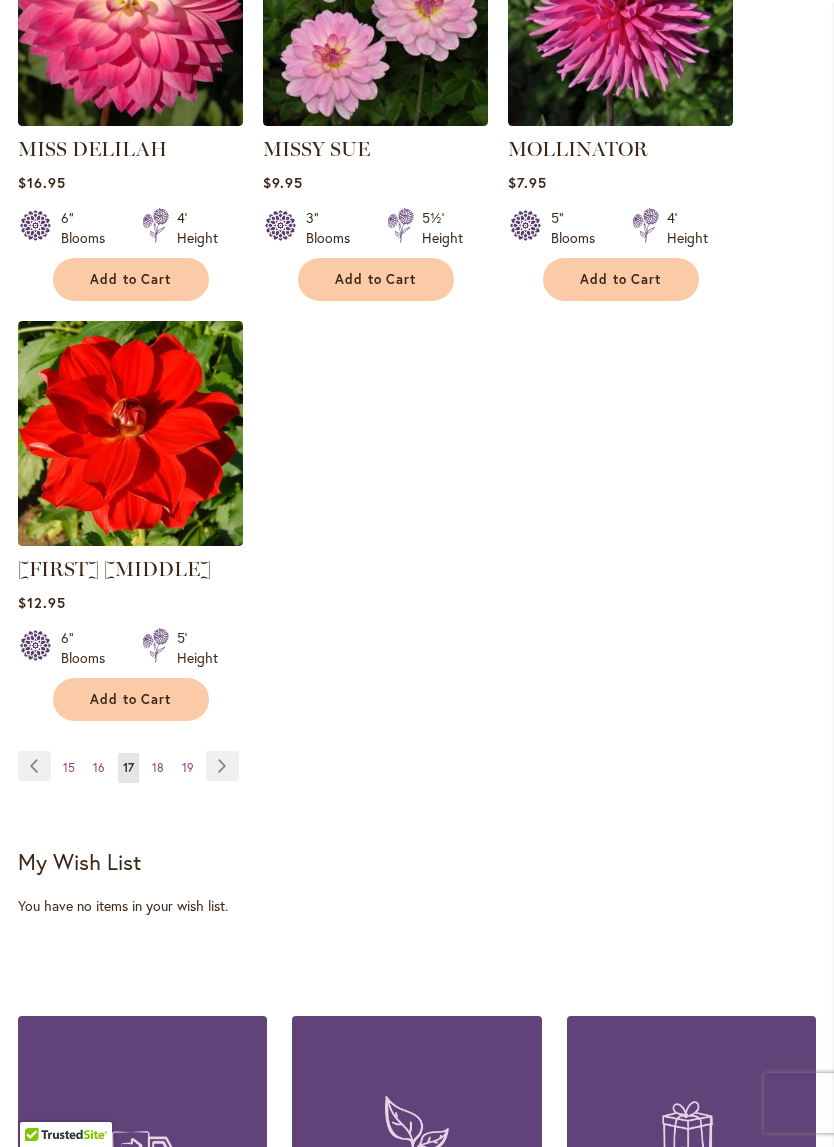 scroll, scrollTop: 2659, scrollLeft: 0, axis: vertical 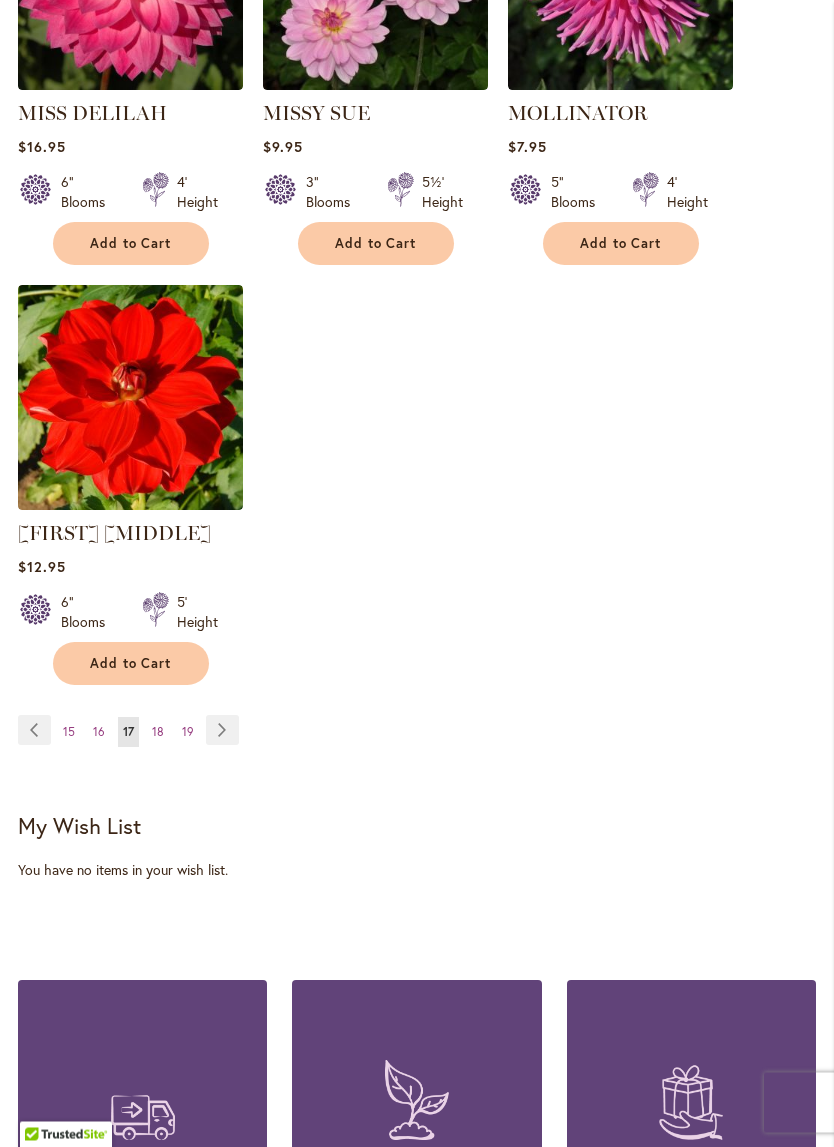 click on "Page
Next" at bounding box center [222, 731] 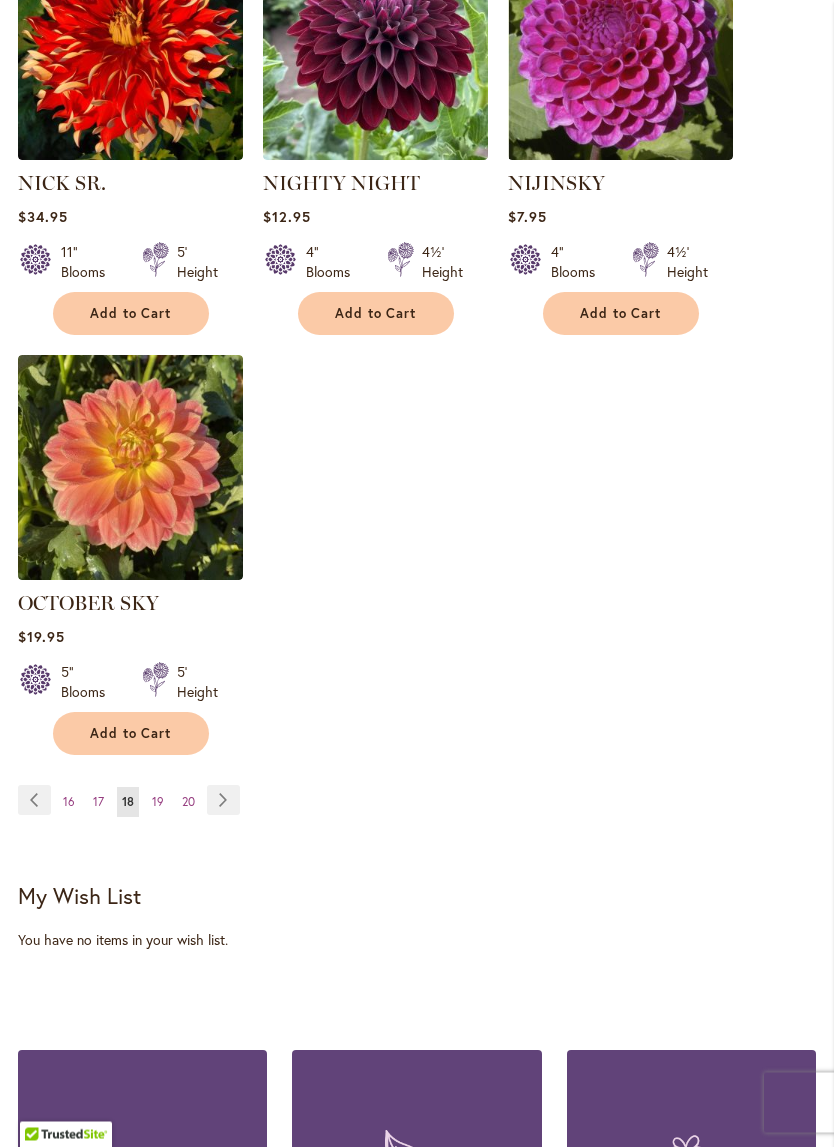 scroll, scrollTop: 2562, scrollLeft: 0, axis: vertical 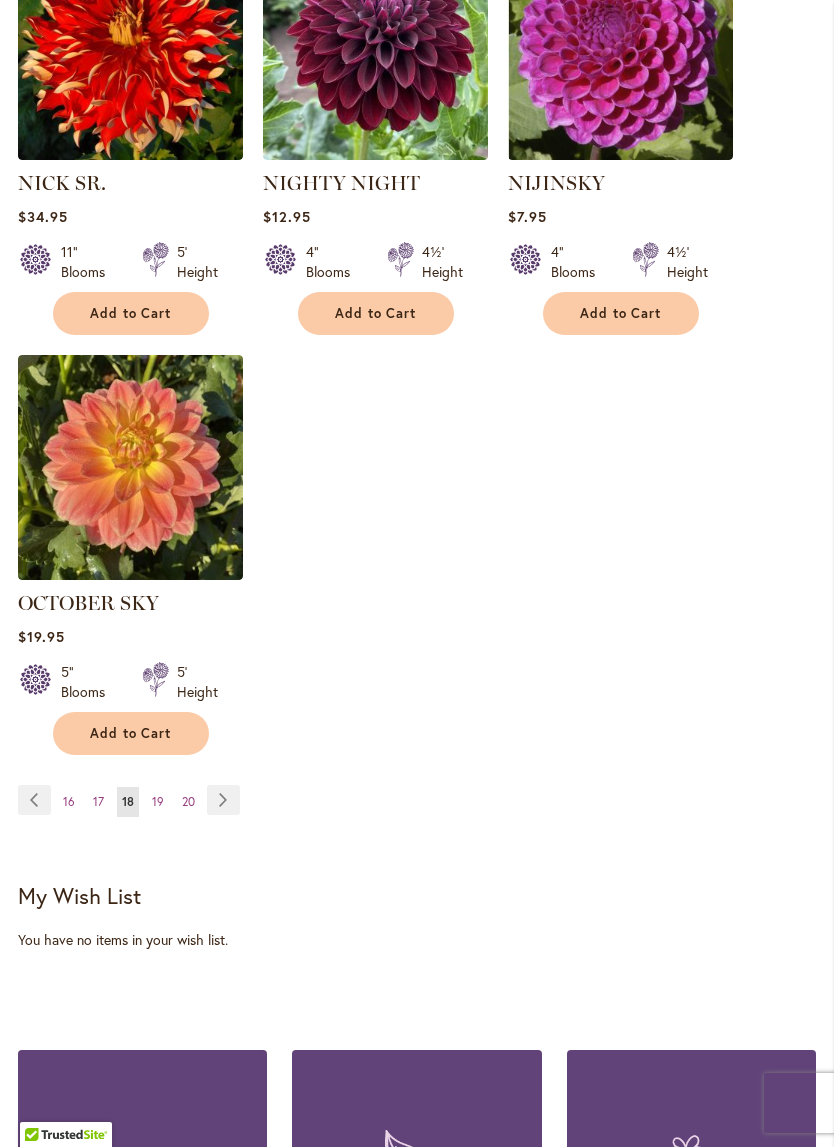 click on "Page
Next" at bounding box center [223, 800] 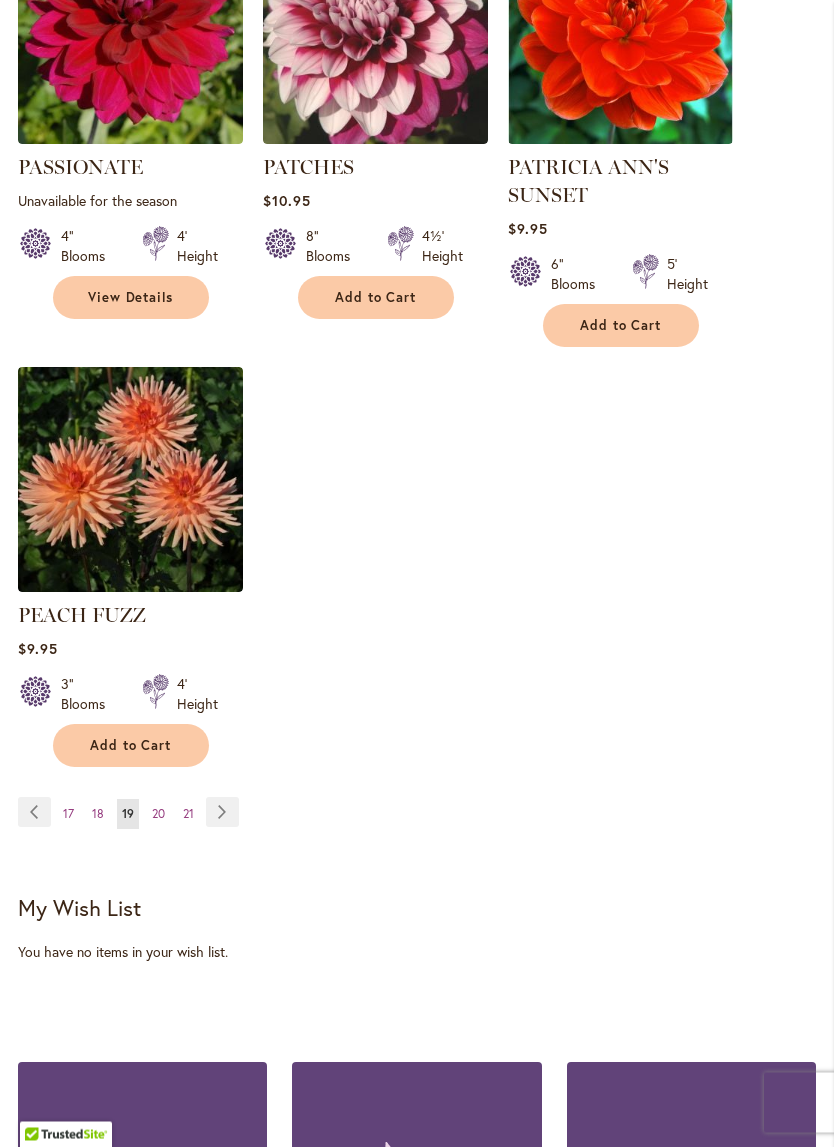 scroll, scrollTop: 2578, scrollLeft: 0, axis: vertical 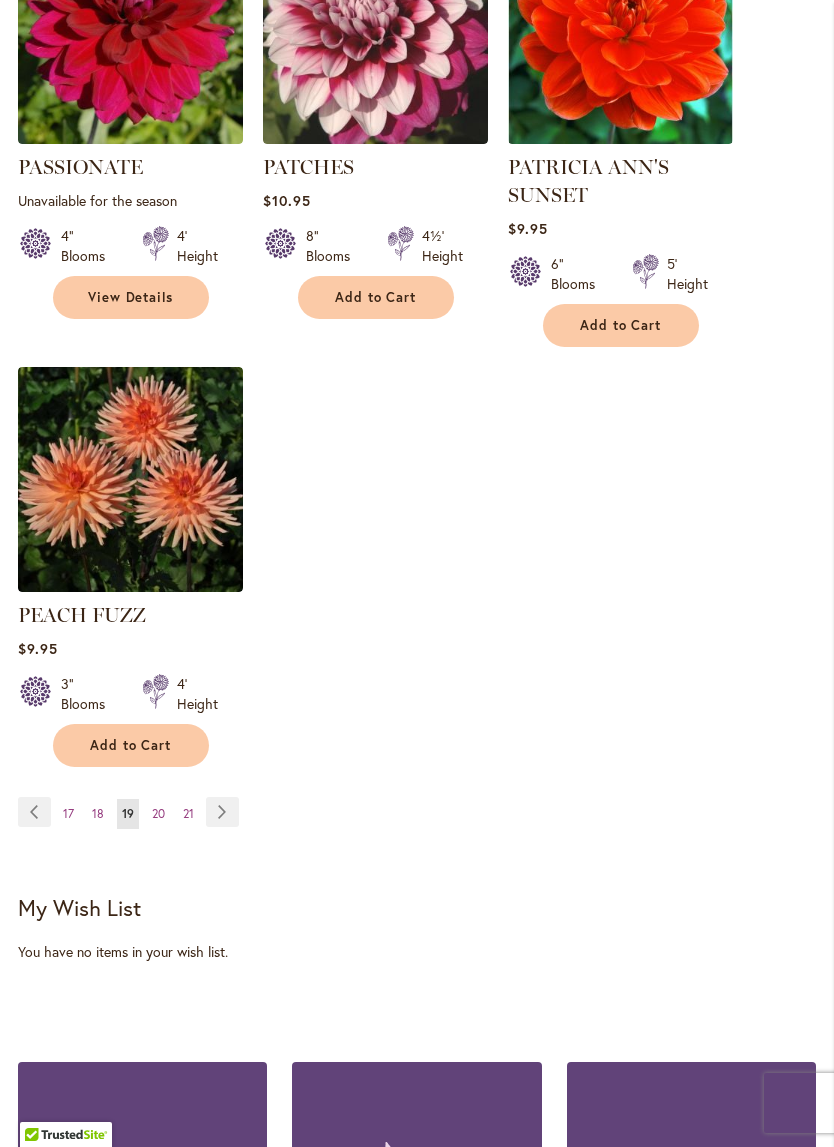 click on "Page
Next" at bounding box center (222, 812) 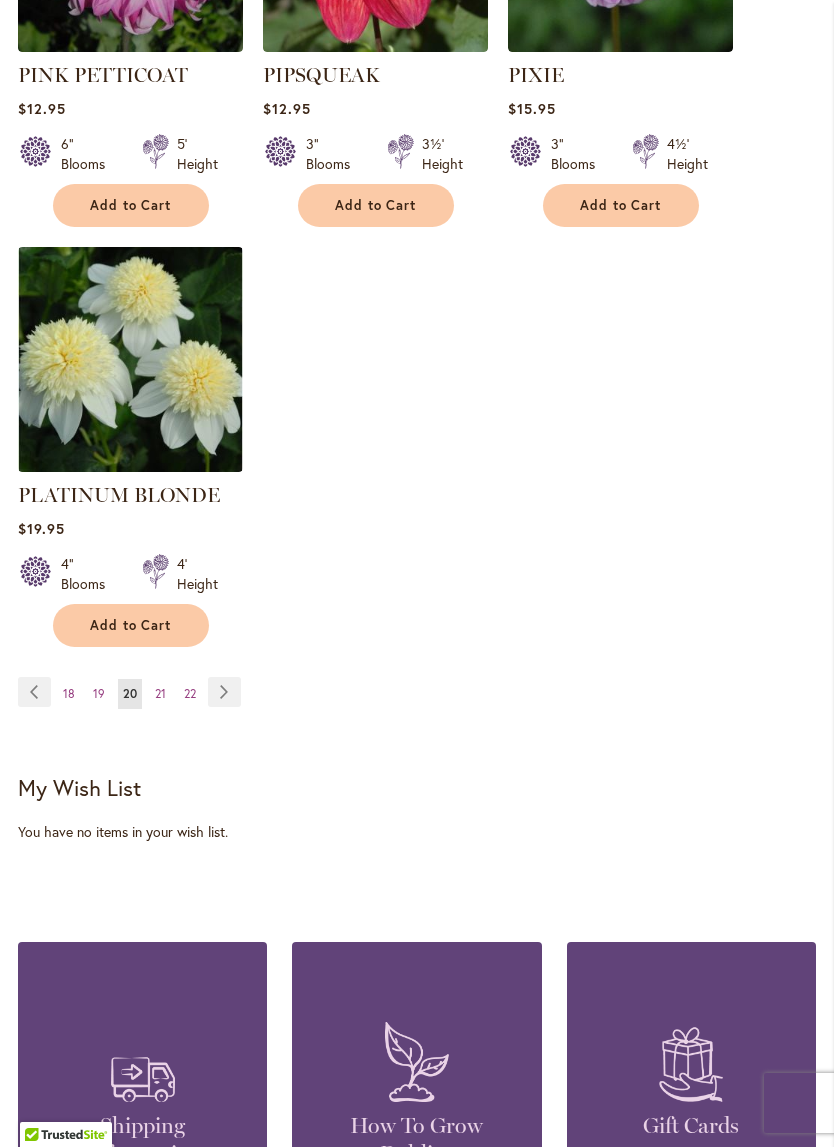 scroll, scrollTop: 2730, scrollLeft: 0, axis: vertical 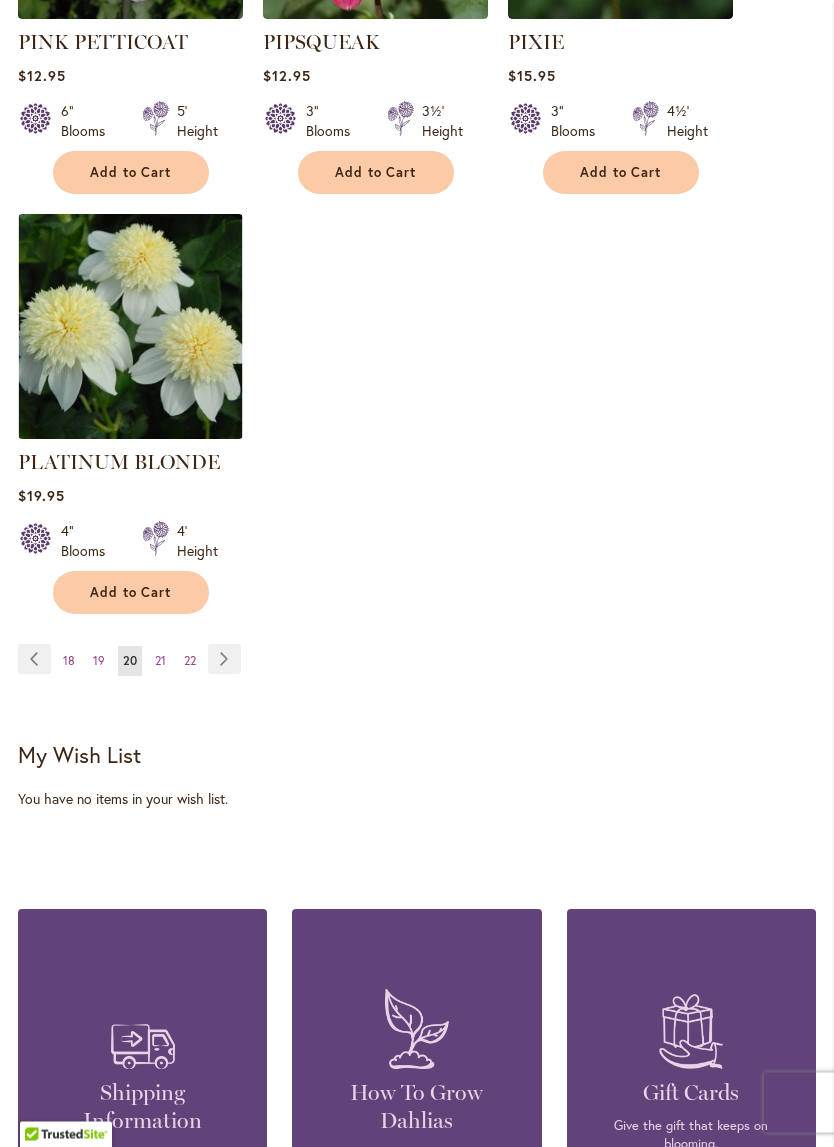 click on "Page
Next" at bounding box center (224, 660) 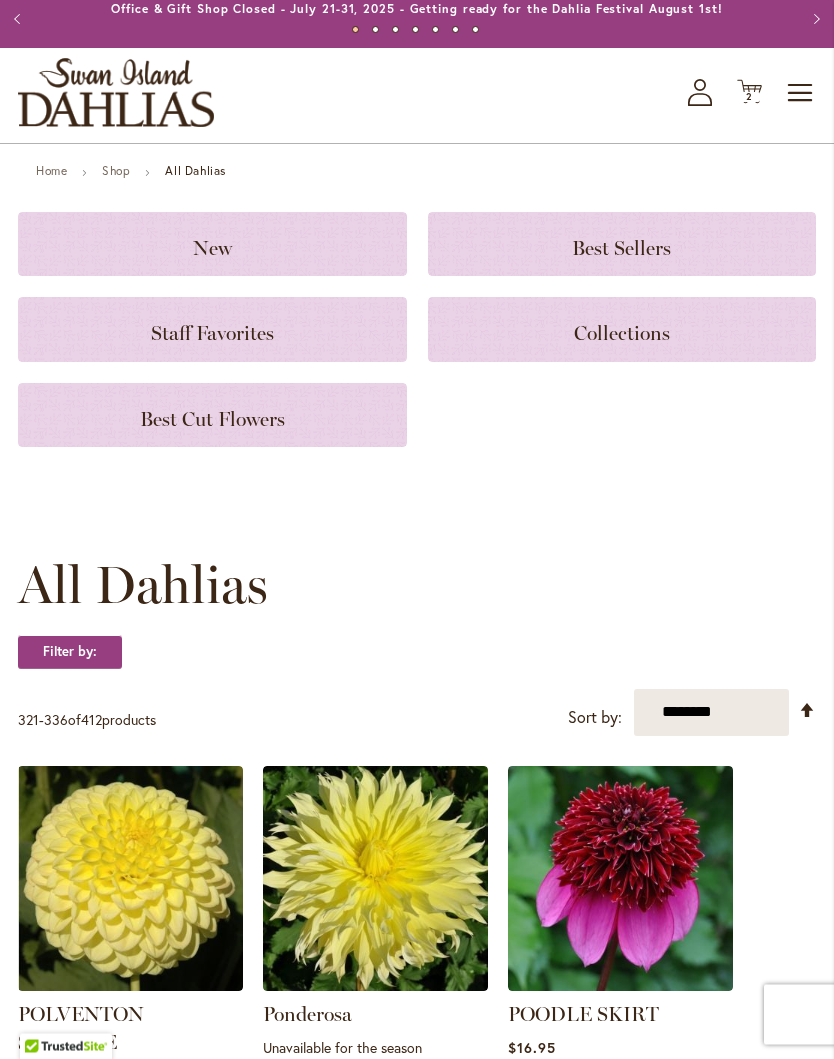 scroll, scrollTop: 42, scrollLeft: 0, axis: vertical 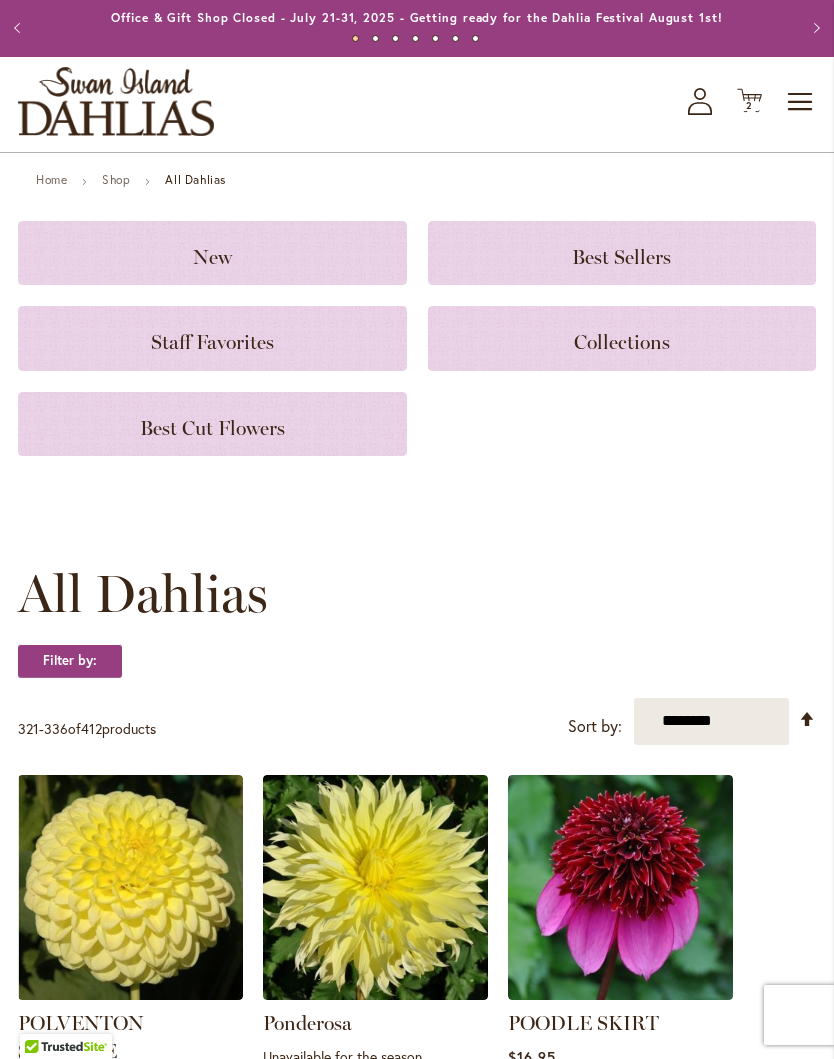click on "Staff Favorites" 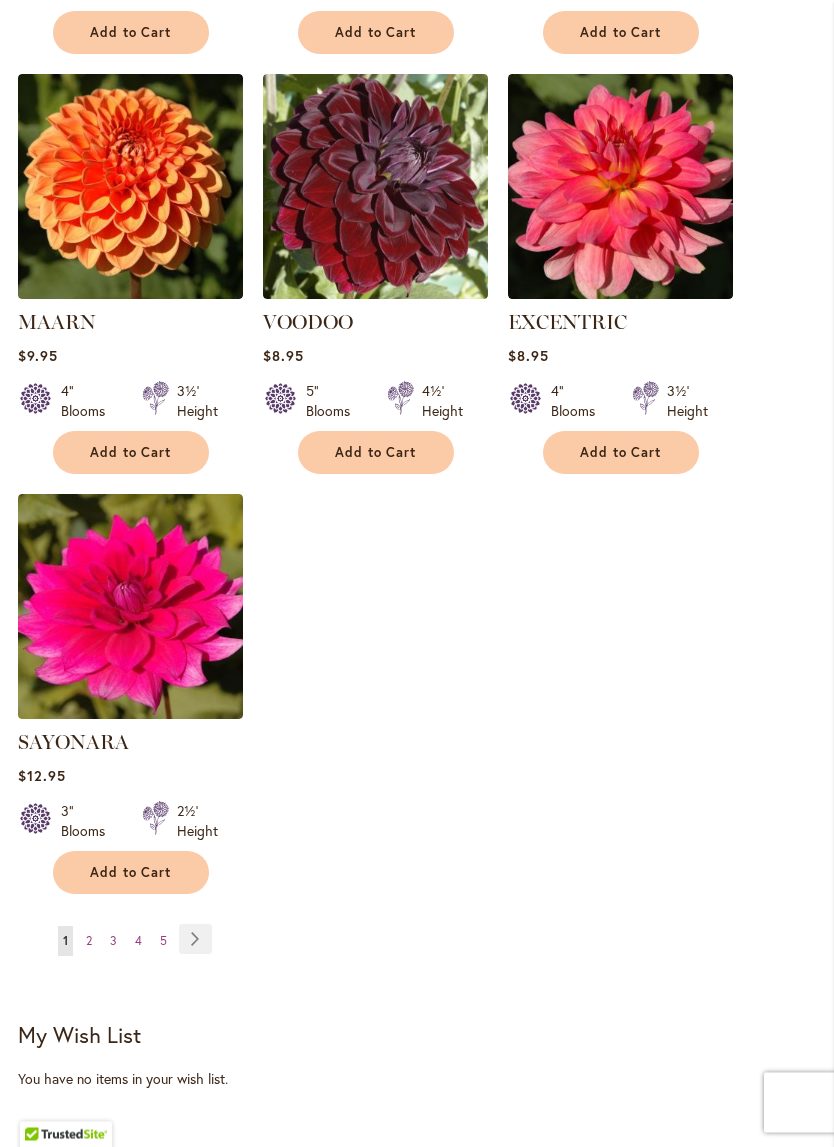 scroll, scrollTop: 2168, scrollLeft: 0, axis: vertical 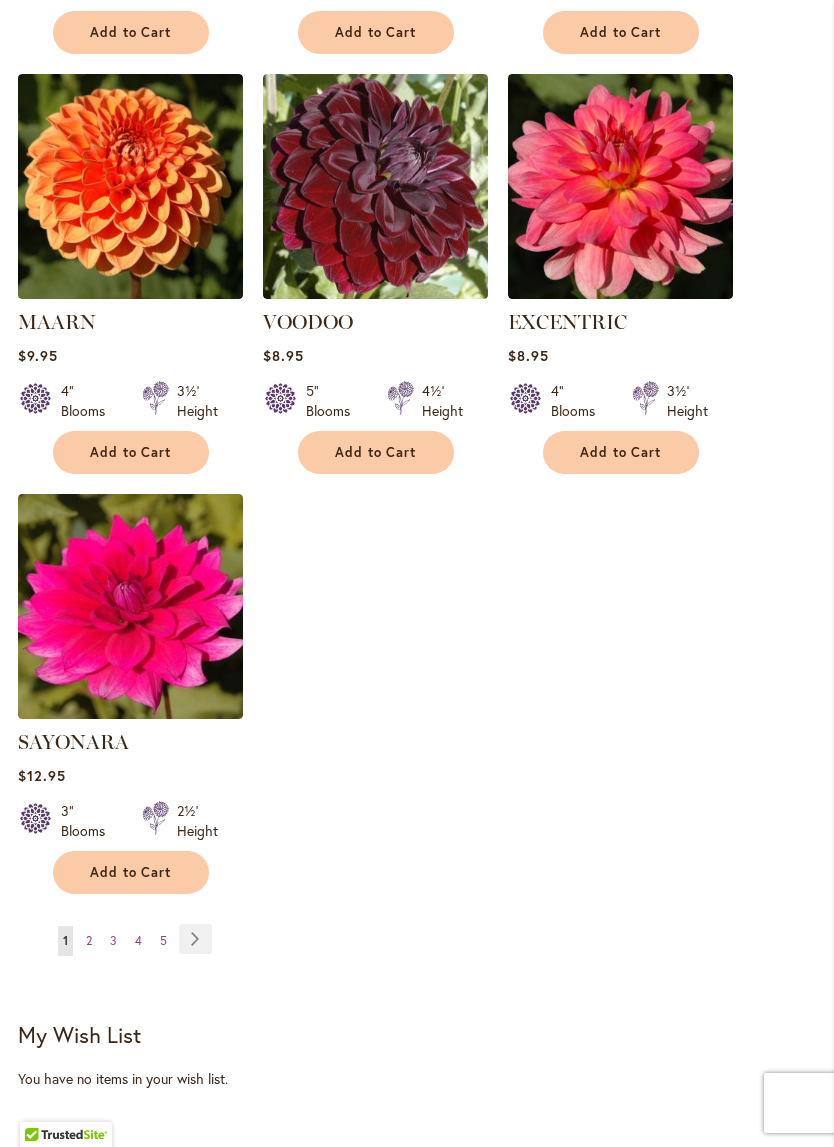 click on "Add to Cart" at bounding box center (131, 872) 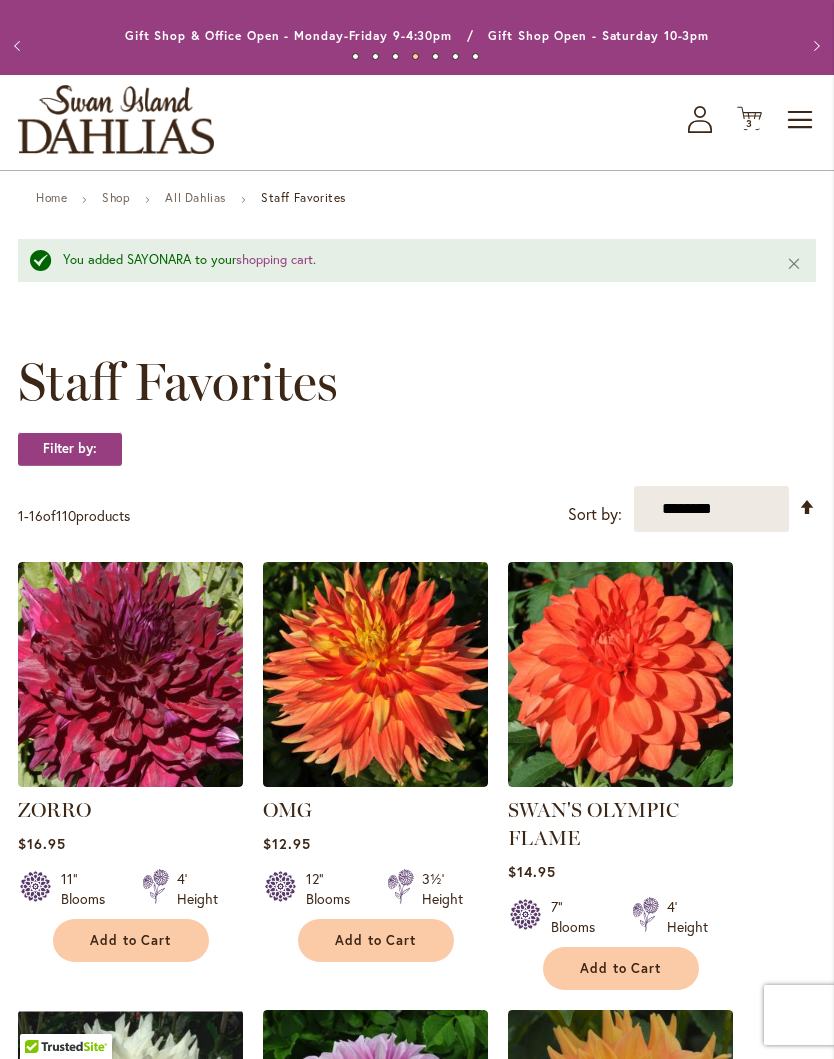 scroll, scrollTop: 0, scrollLeft: 0, axis: both 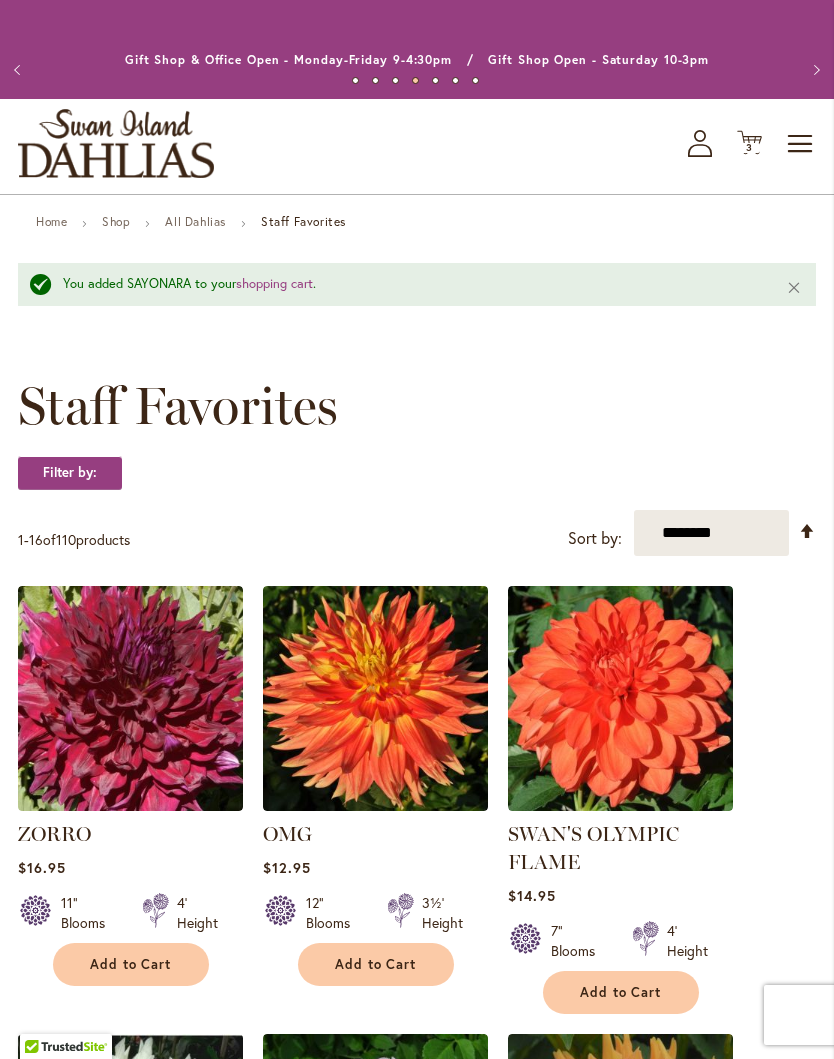 click on "Previous" at bounding box center [20, 70] 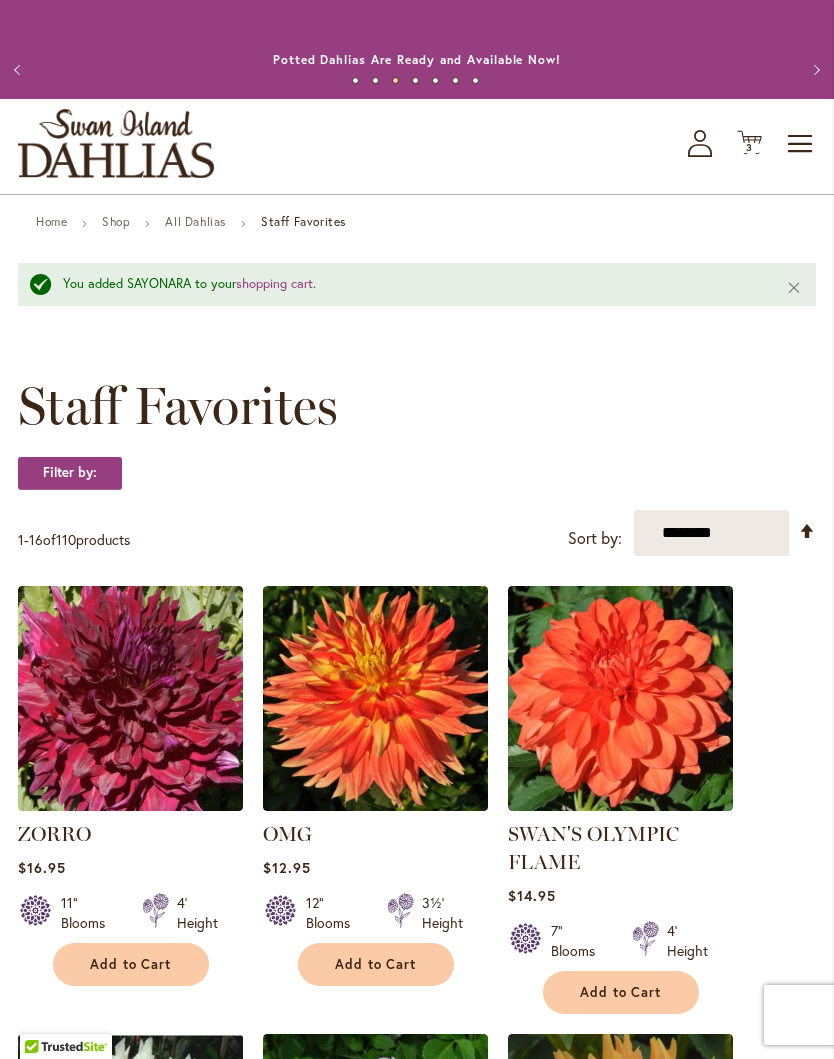 click on "Home" at bounding box center [51, 221] 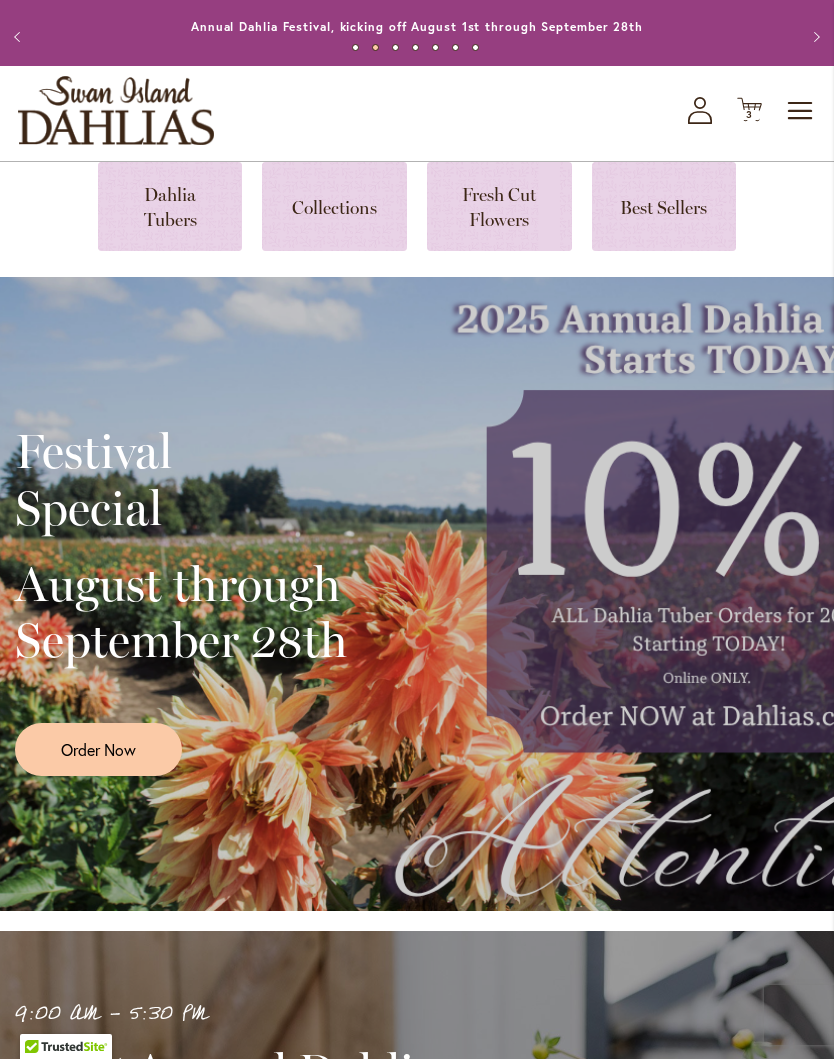 scroll, scrollTop: 31, scrollLeft: 0, axis: vertical 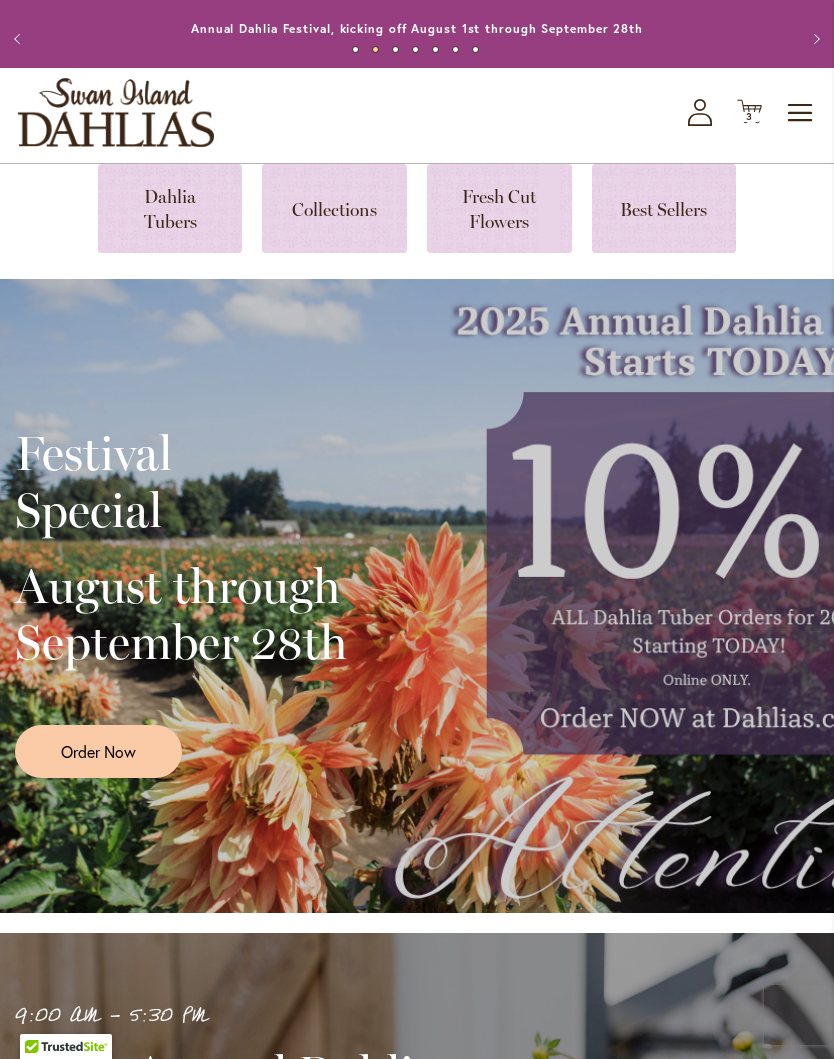 click at bounding box center (334, 208) 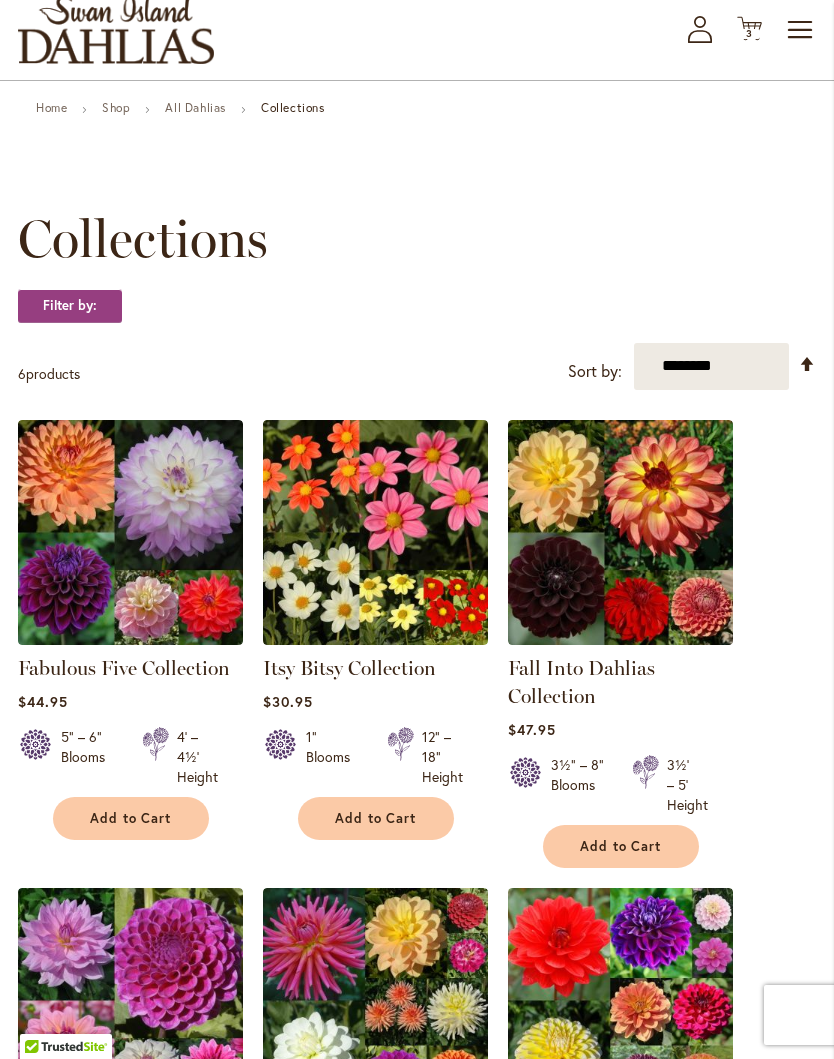 scroll, scrollTop: 0, scrollLeft: 0, axis: both 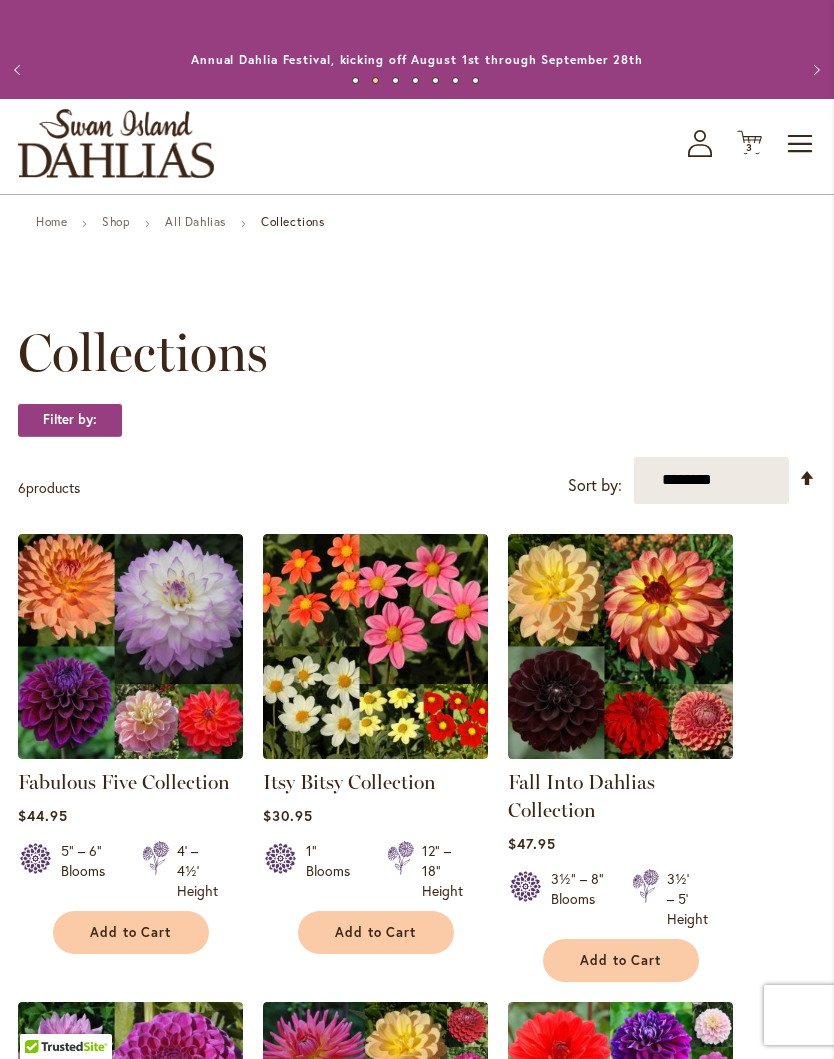 click on "Previous" at bounding box center (20, 70) 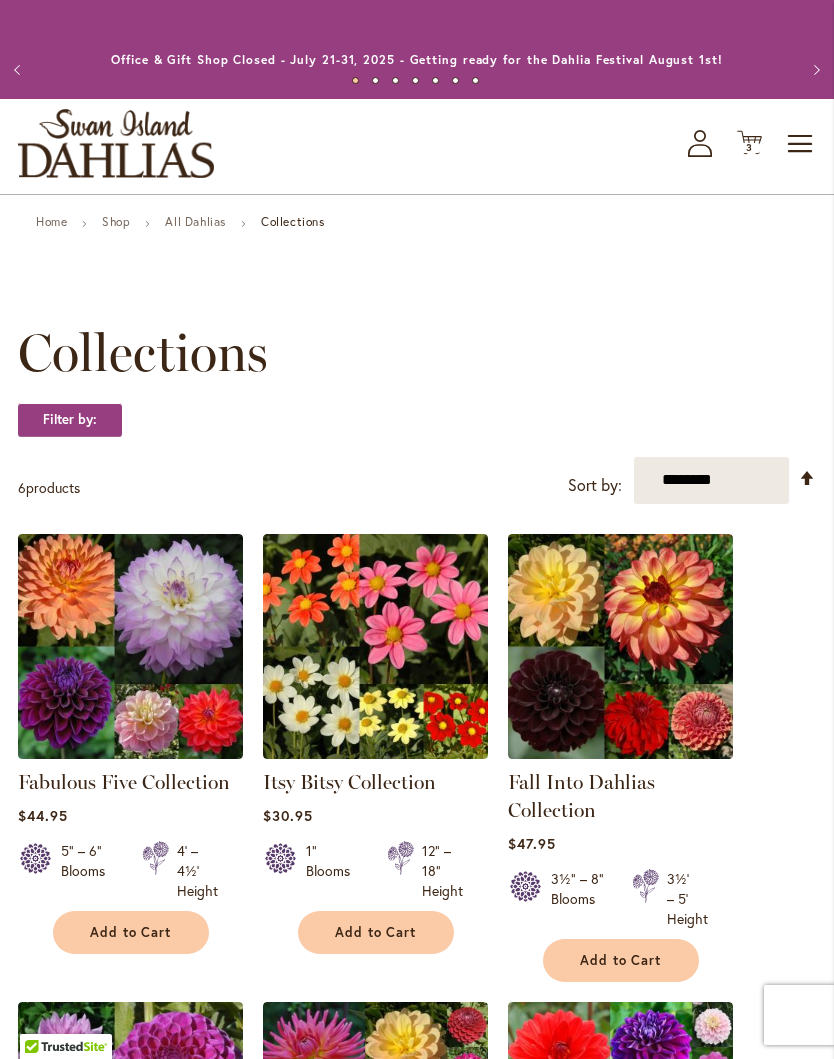 click on "Previous" at bounding box center [20, 70] 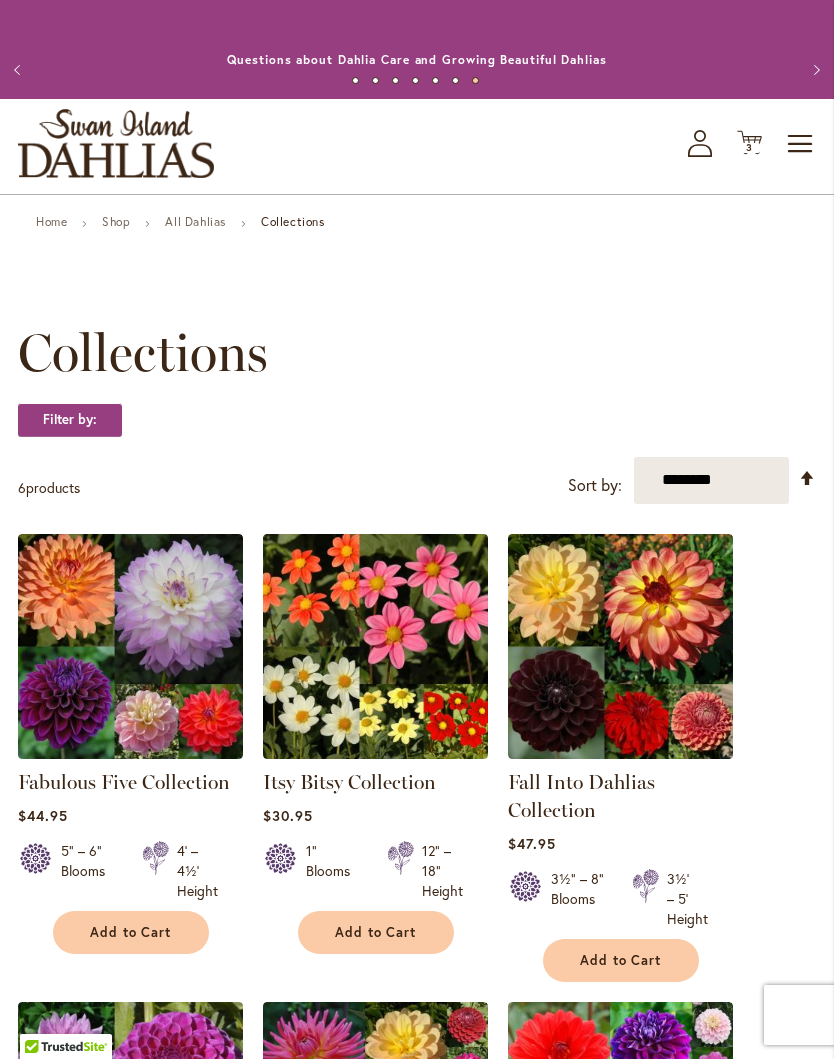 click on "Home" at bounding box center [51, 221] 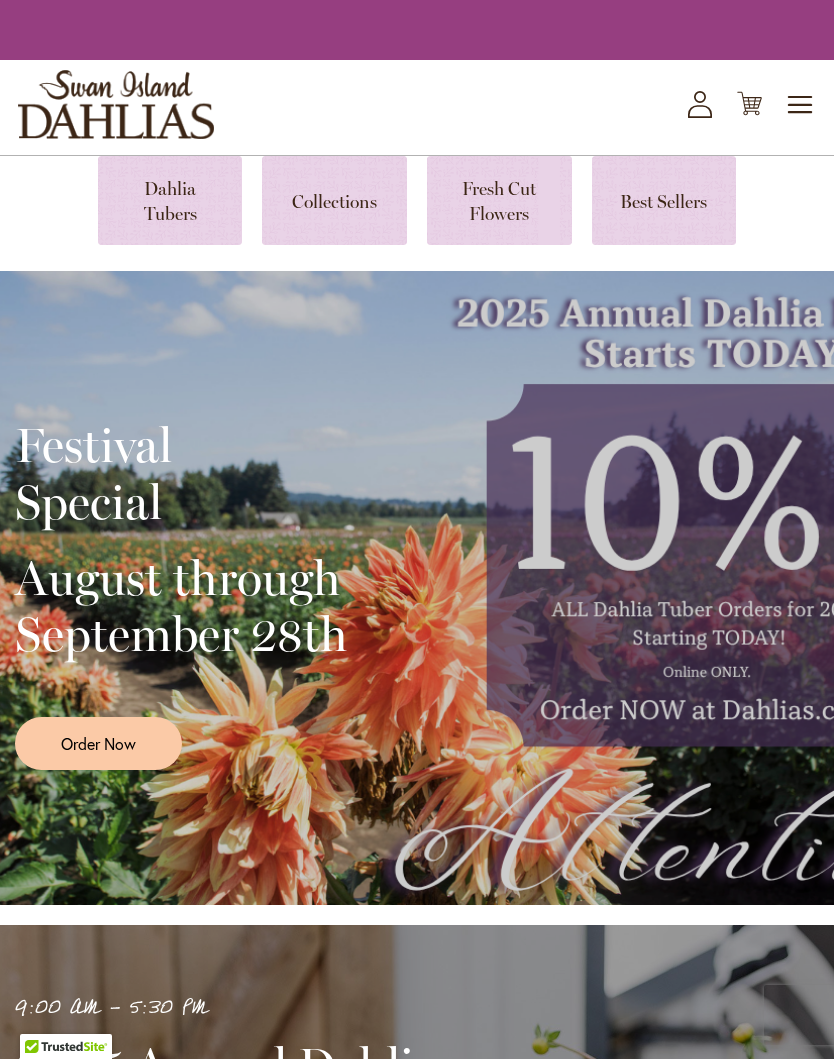 scroll, scrollTop: 0, scrollLeft: 0, axis: both 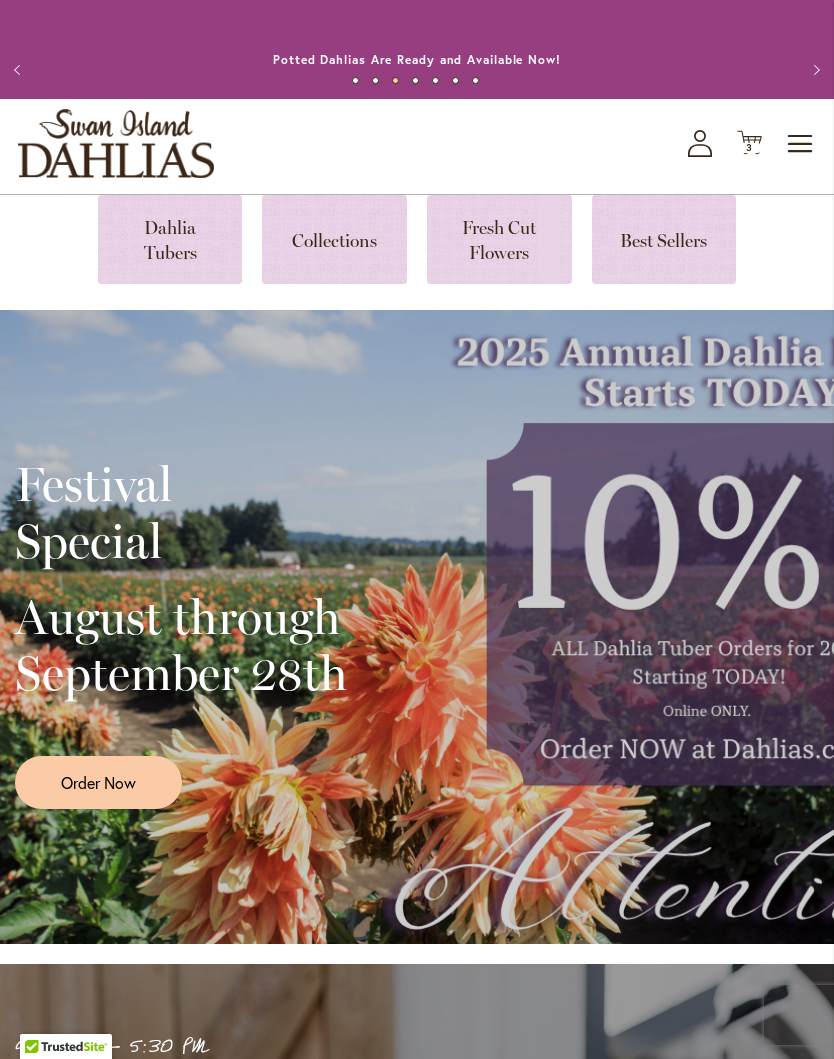 click at bounding box center [664, 239] 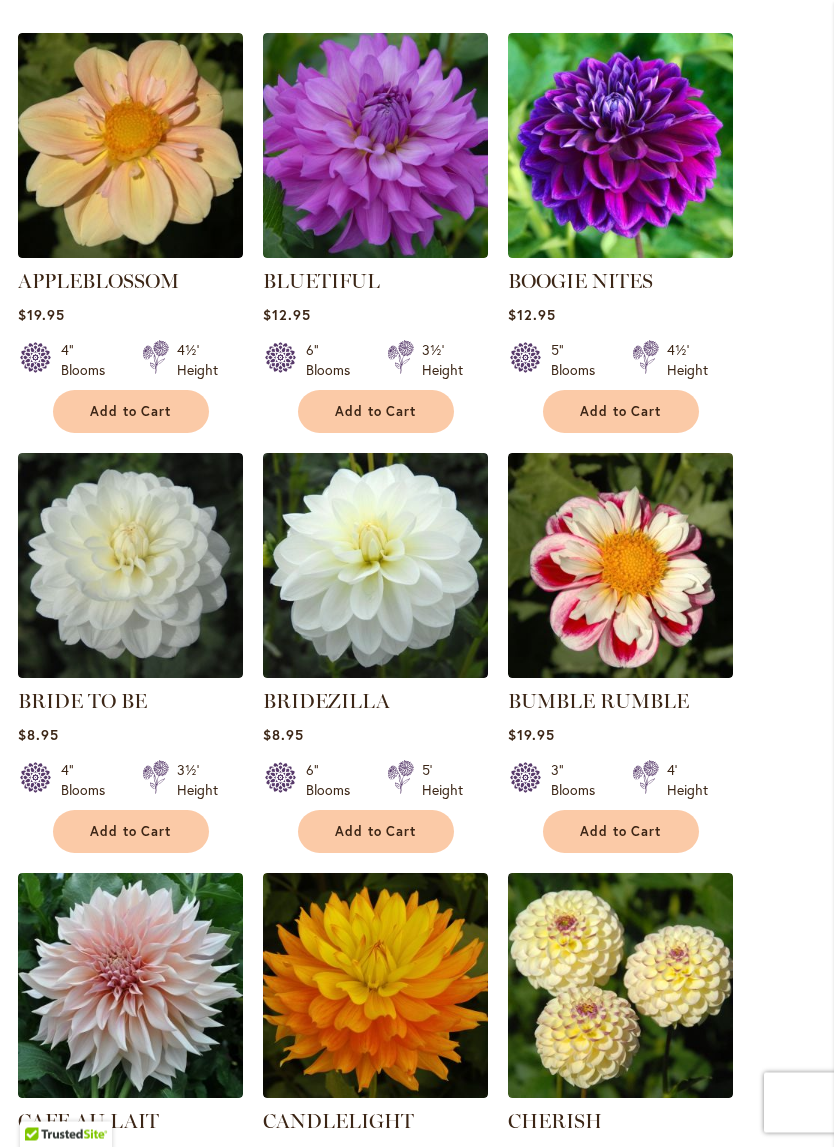scroll, scrollTop: 621, scrollLeft: 0, axis: vertical 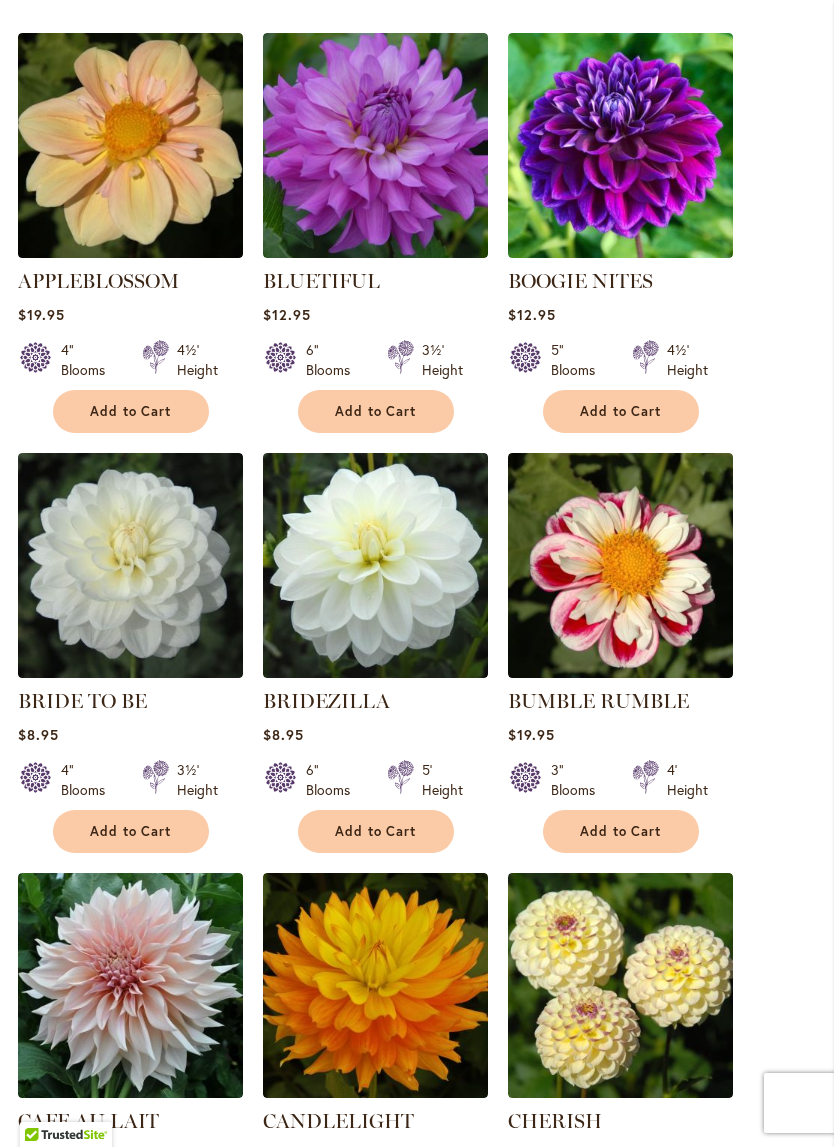 click on "Add to Cart" at bounding box center (376, 831) 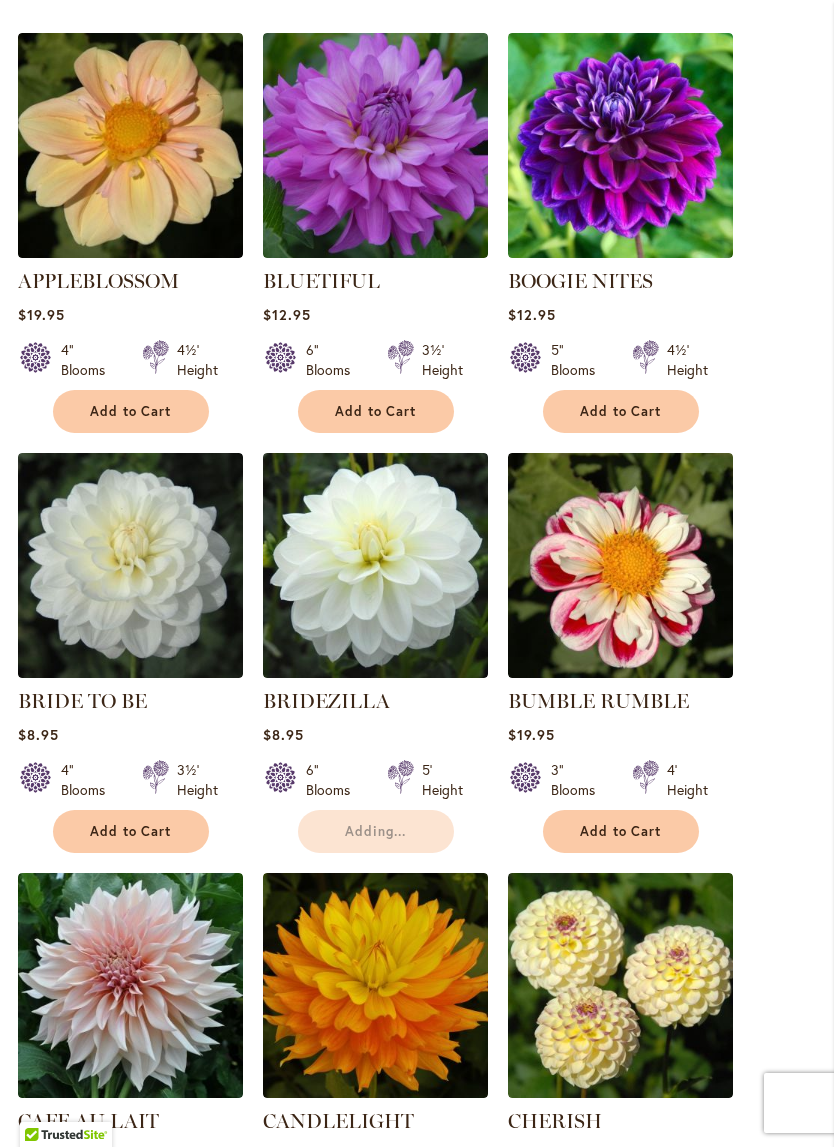 click on "Add to Cart" at bounding box center (131, 831) 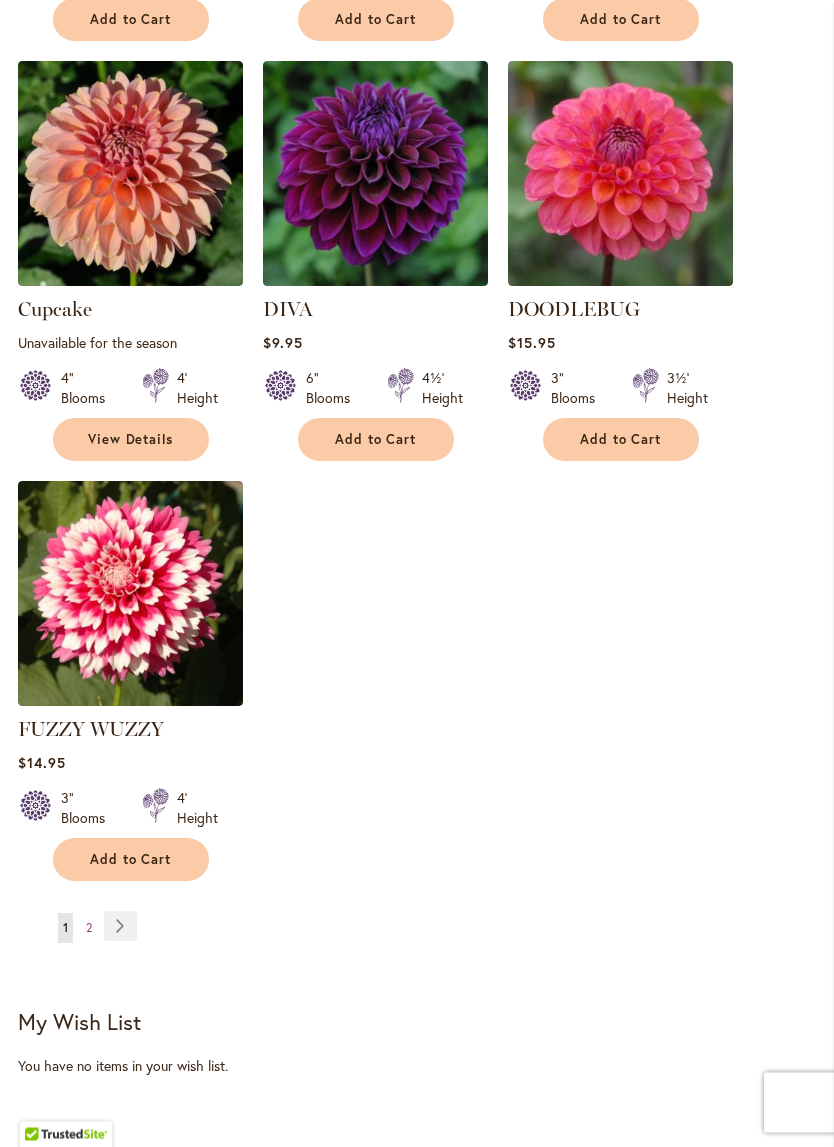 scroll, scrollTop: 2325, scrollLeft: 0, axis: vertical 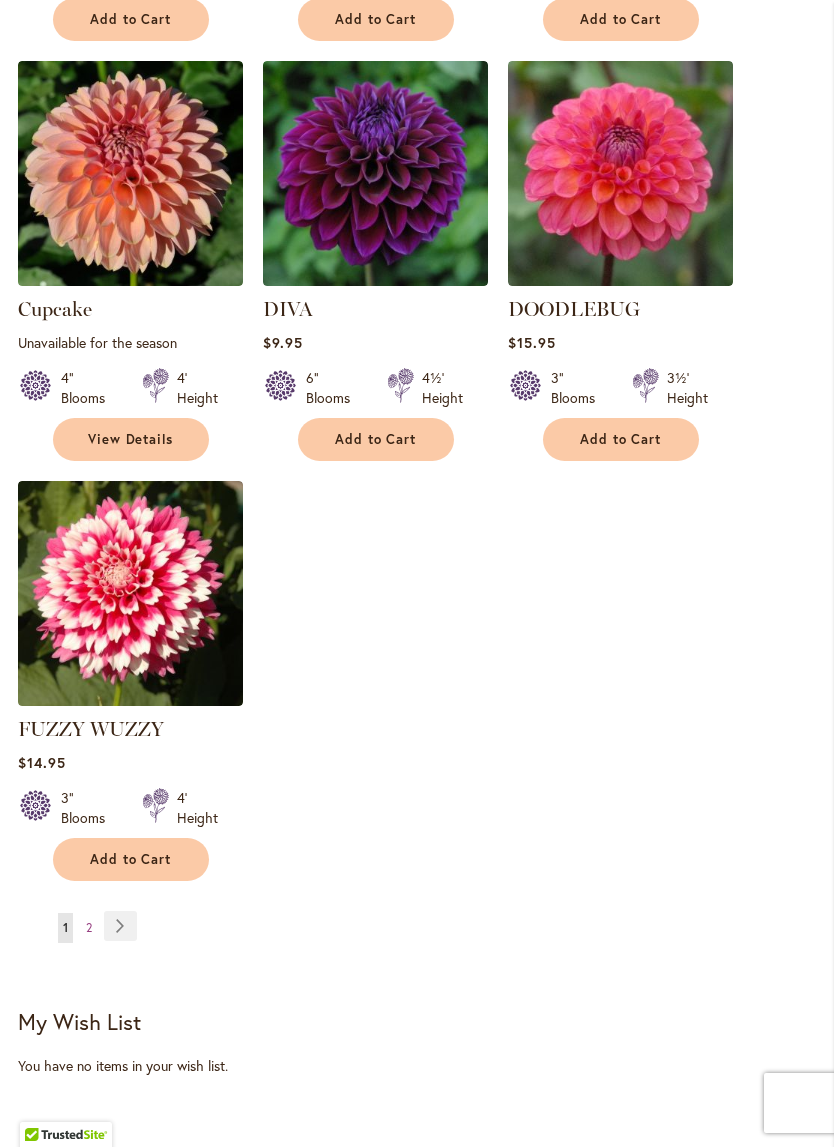 click on "Page
Next" at bounding box center [120, 926] 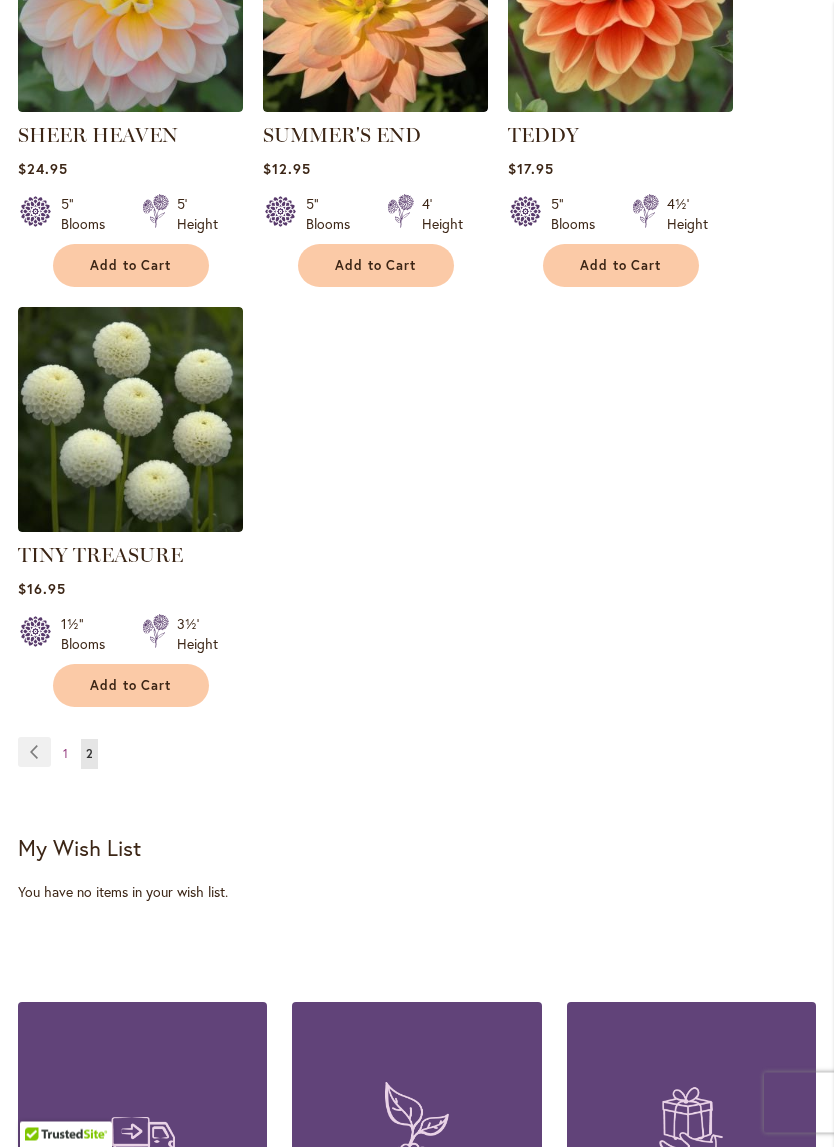 scroll, scrollTop: 2475, scrollLeft: 0, axis: vertical 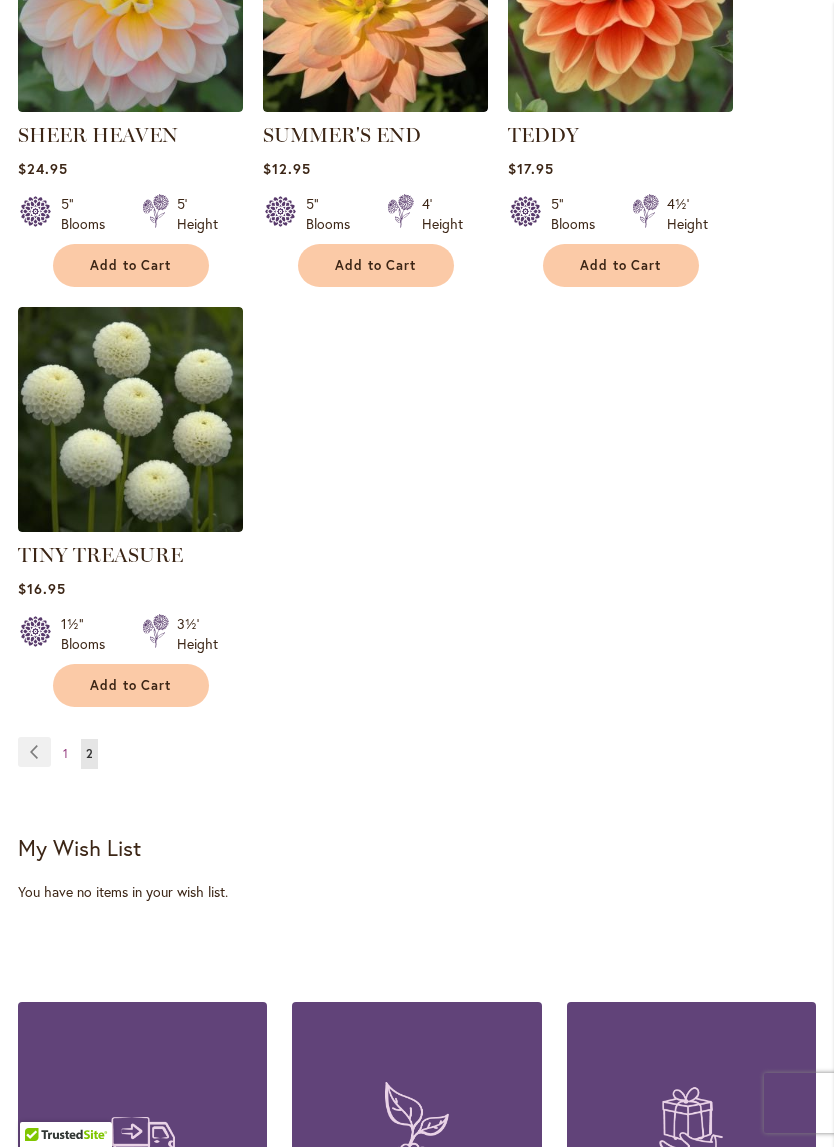 click on "Add to Cart" at bounding box center (131, 685) 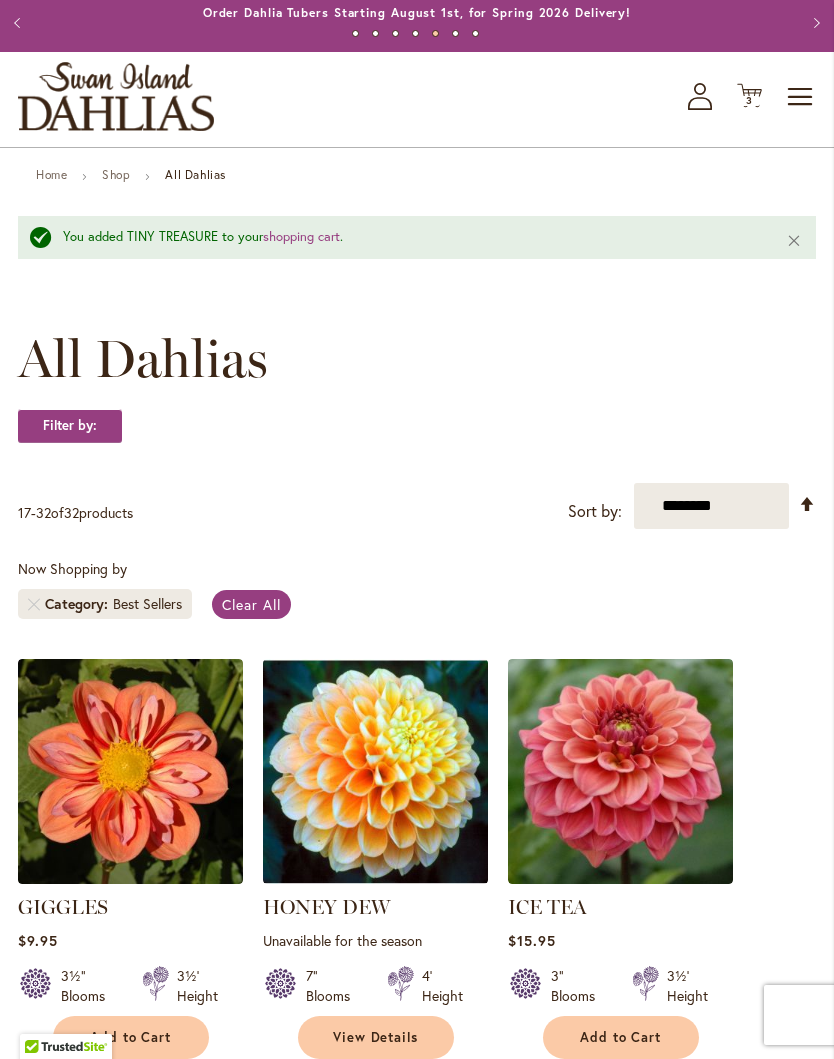 scroll, scrollTop: 0, scrollLeft: 0, axis: both 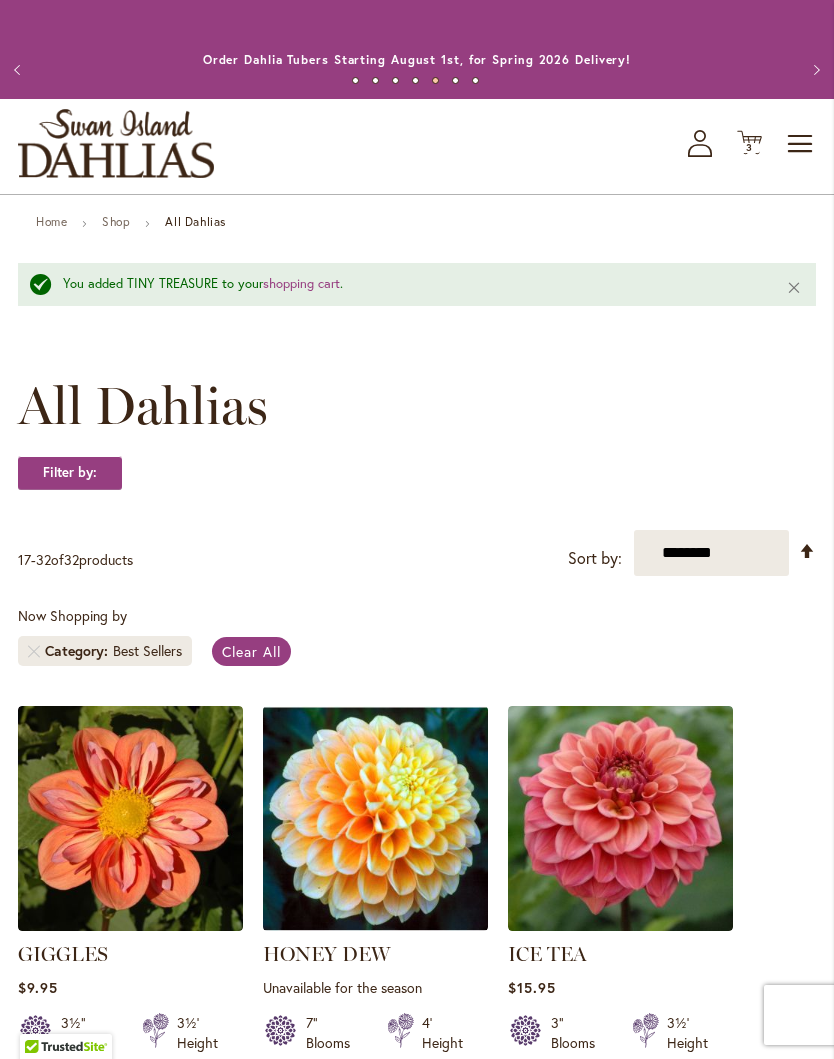 click on "Home" at bounding box center [51, 221] 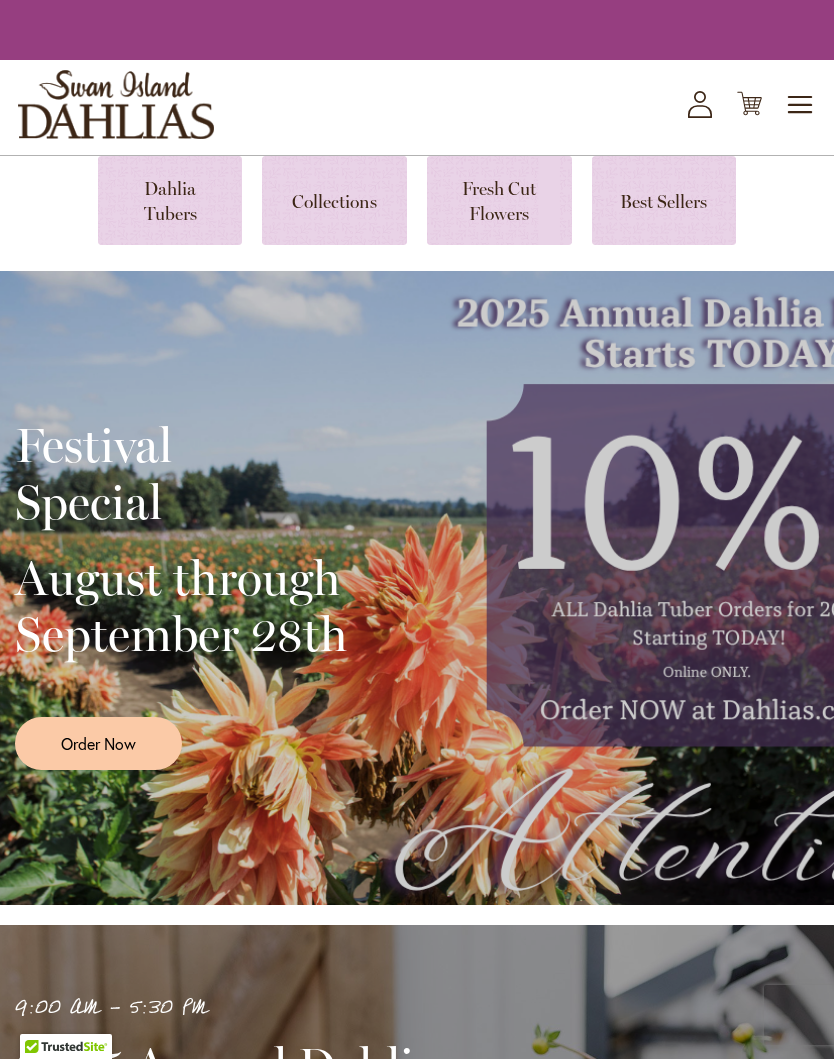 scroll, scrollTop: 0, scrollLeft: 0, axis: both 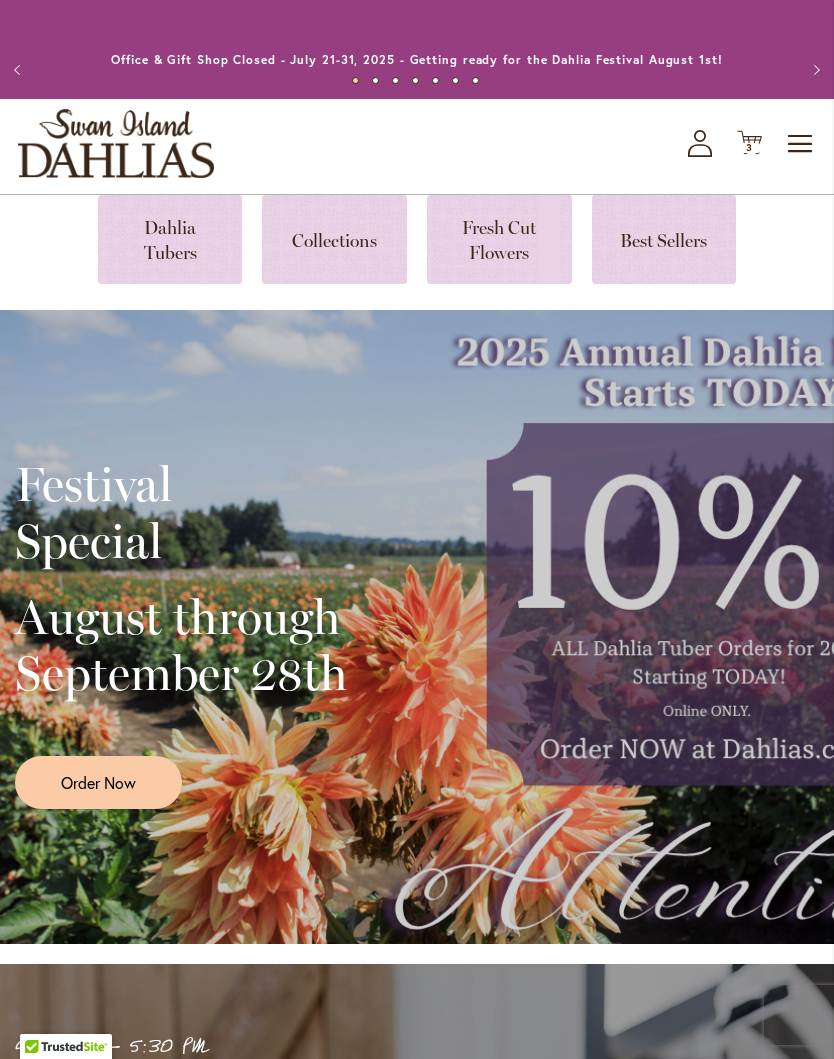 click on "Toggle Nav" at bounding box center [801, 144] 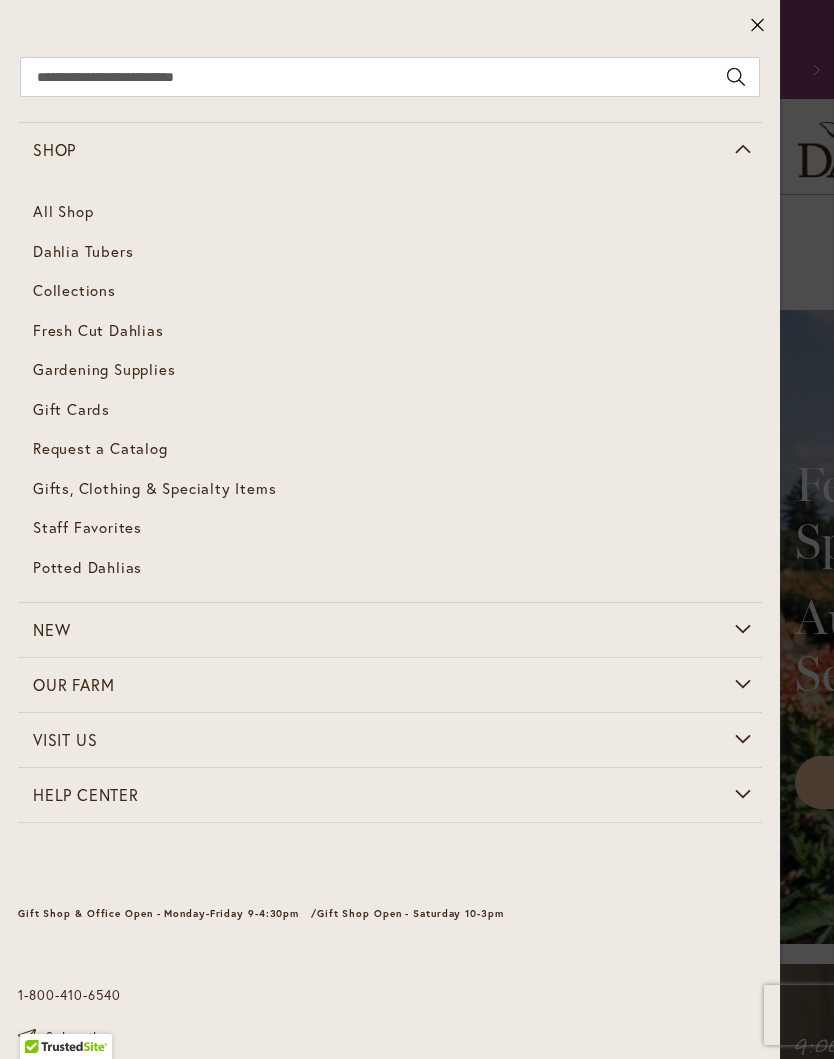 click on "Potted Dahlias" at bounding box center (87, 567) 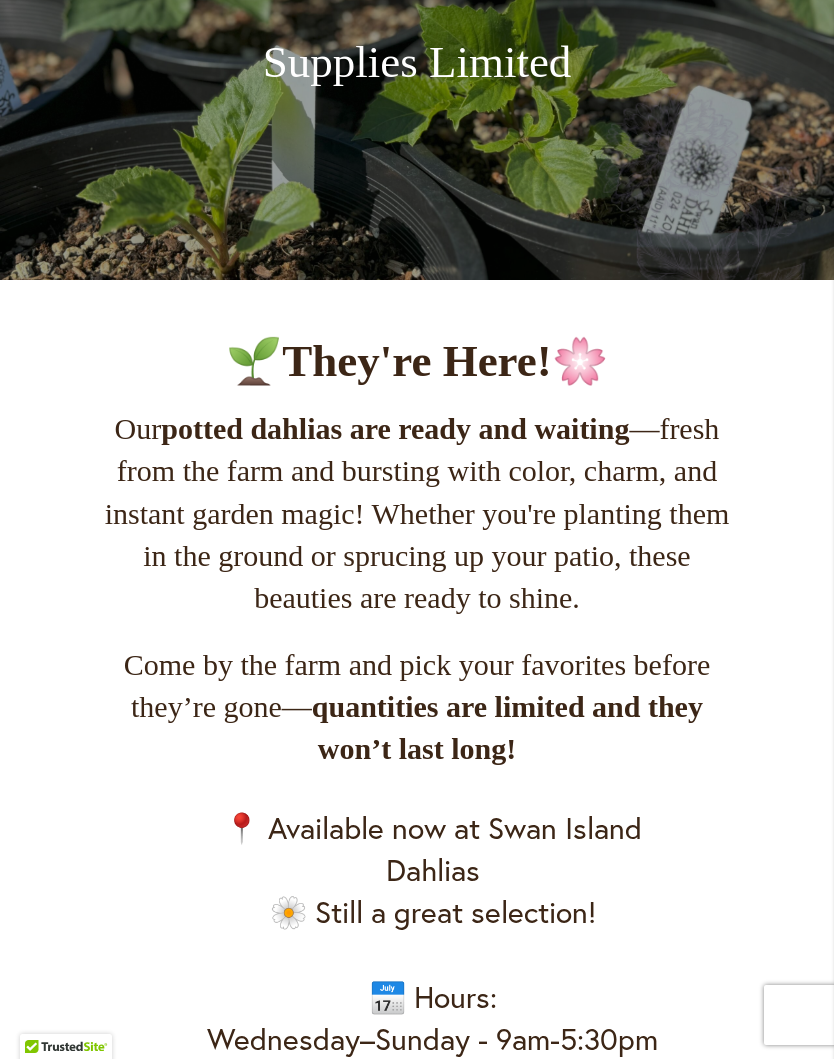 scroll, scrollTop: 0, scrollLeft: 0, axis: both 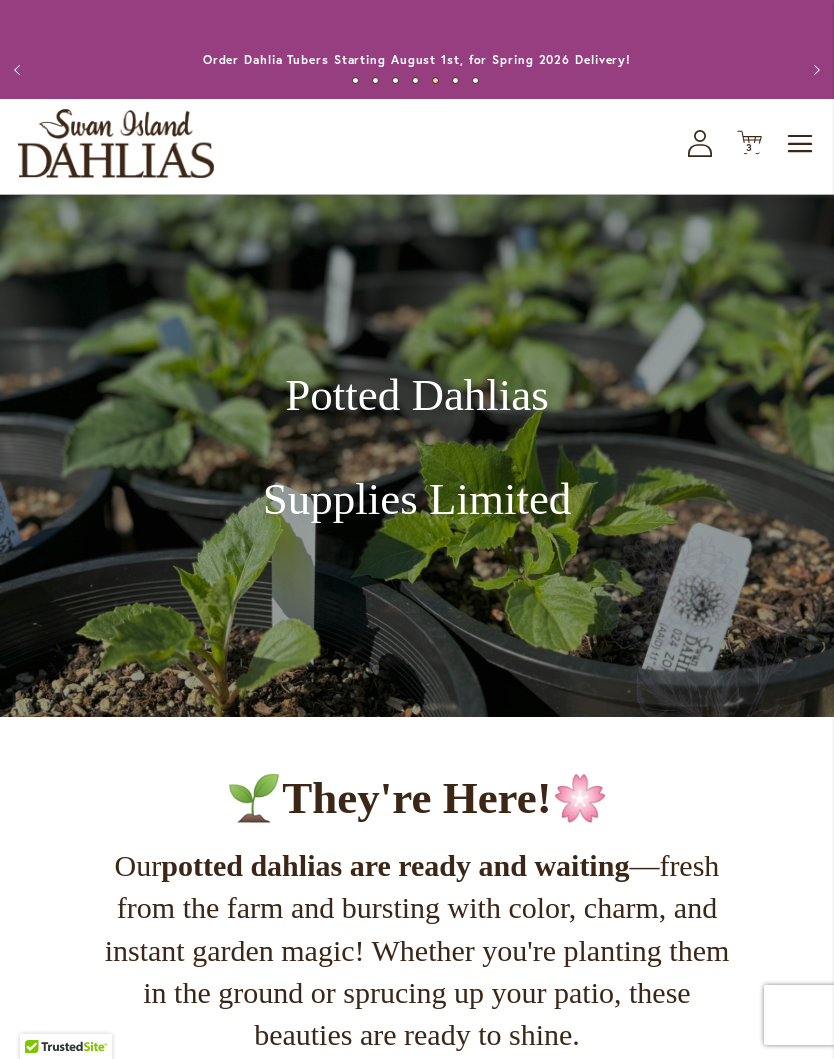 click on "Toggle Nav" at bounding box center (801, 144) 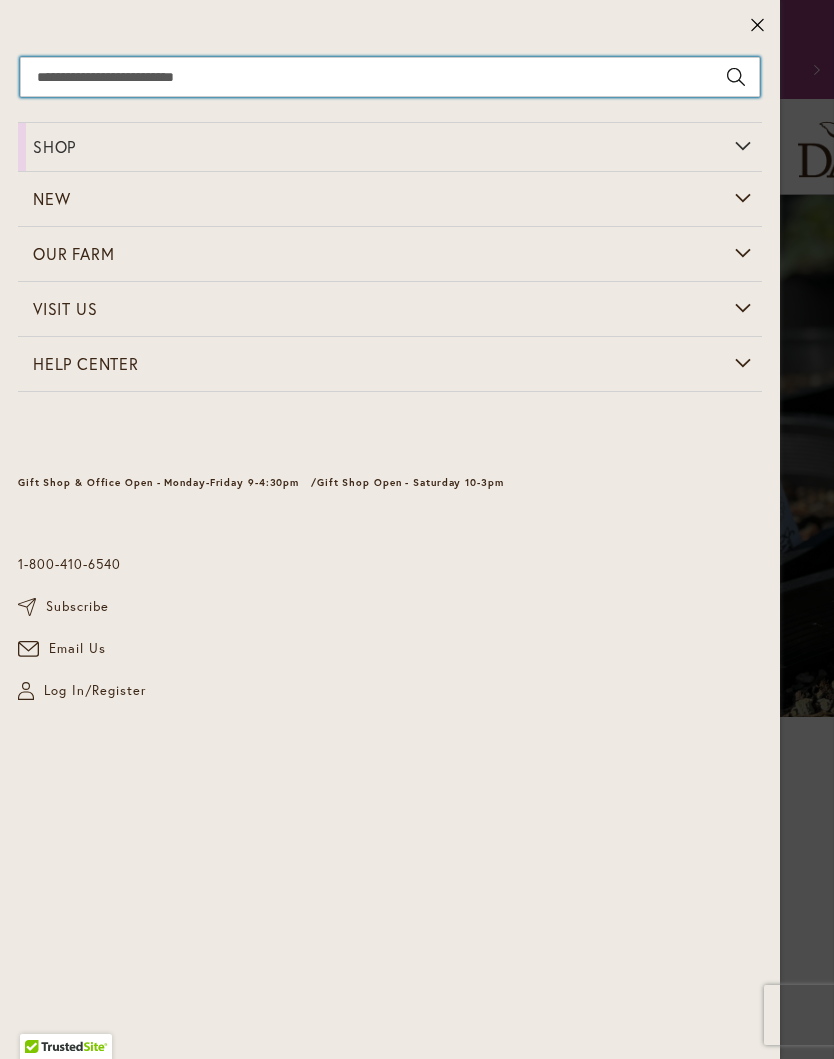 click on "Search" at bounding box center [390, 77] 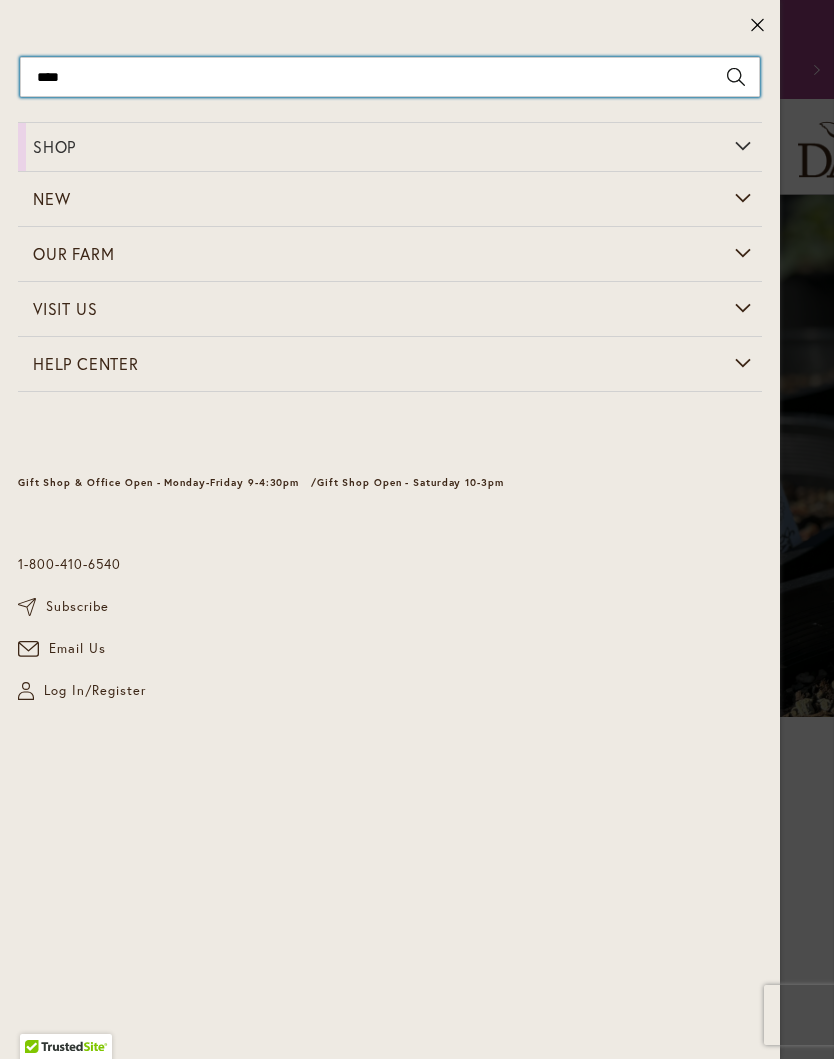 type on "*****" 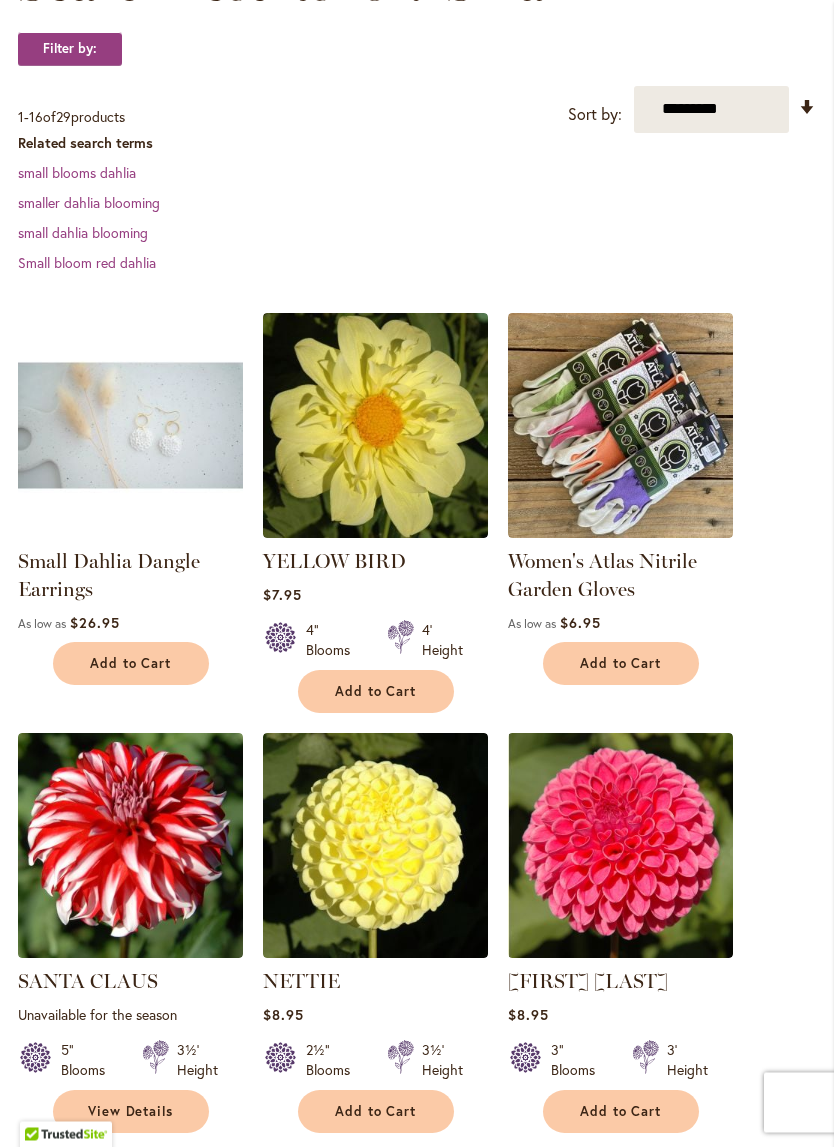 scroll, scrollTop: 371, scrollLeft: 0, axis: vertical 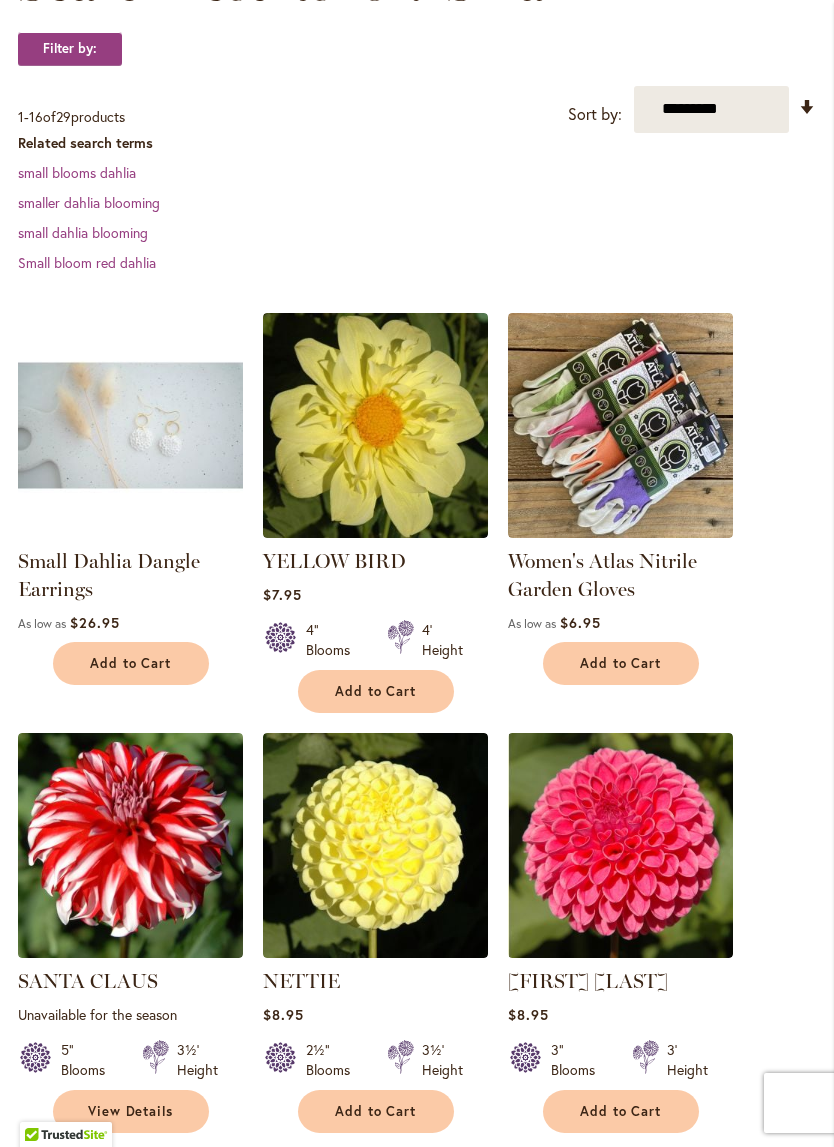 click at bounding box center [620, 845] 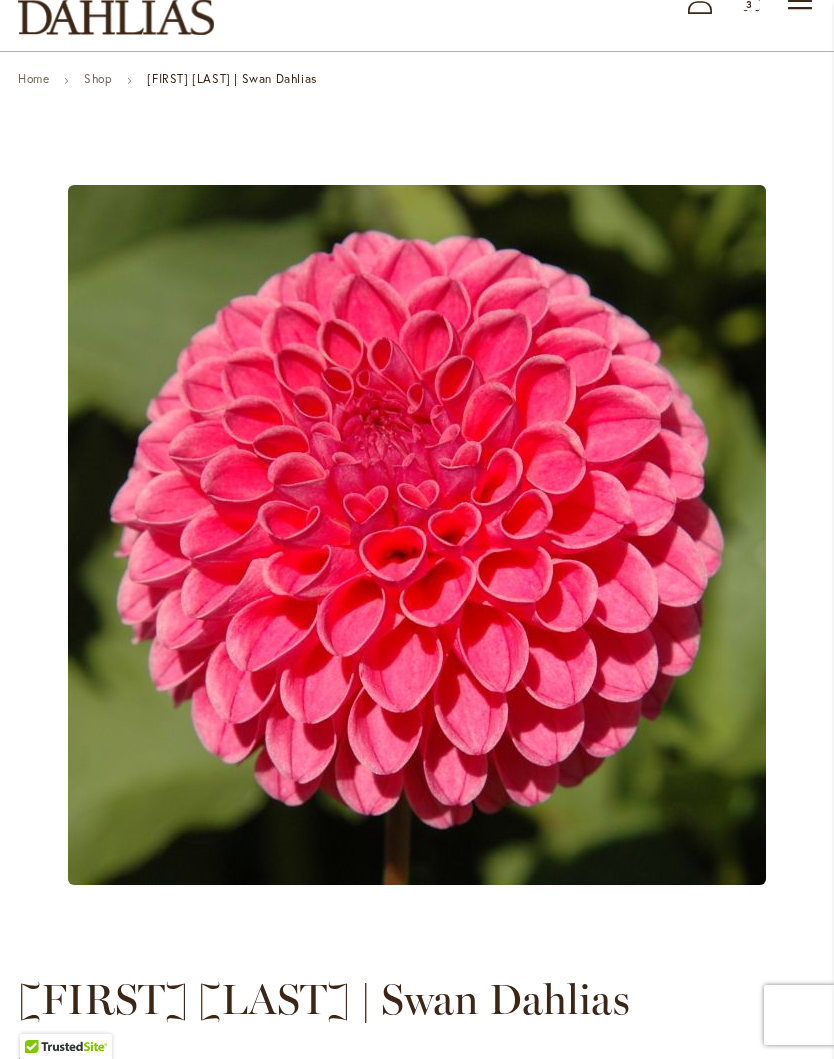 scroll, scrollTop: 0, scrollLeft: 0, axis: both 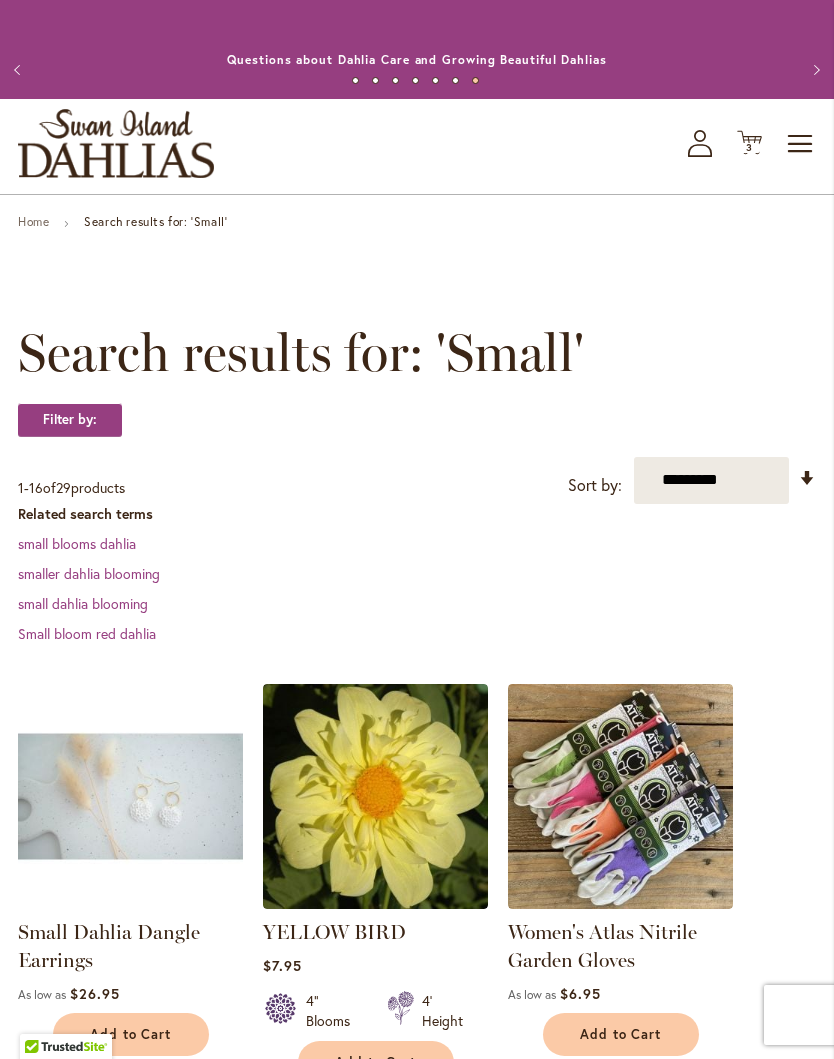 click on "Search results for: 'Small'" at bounding box center [155, 221] 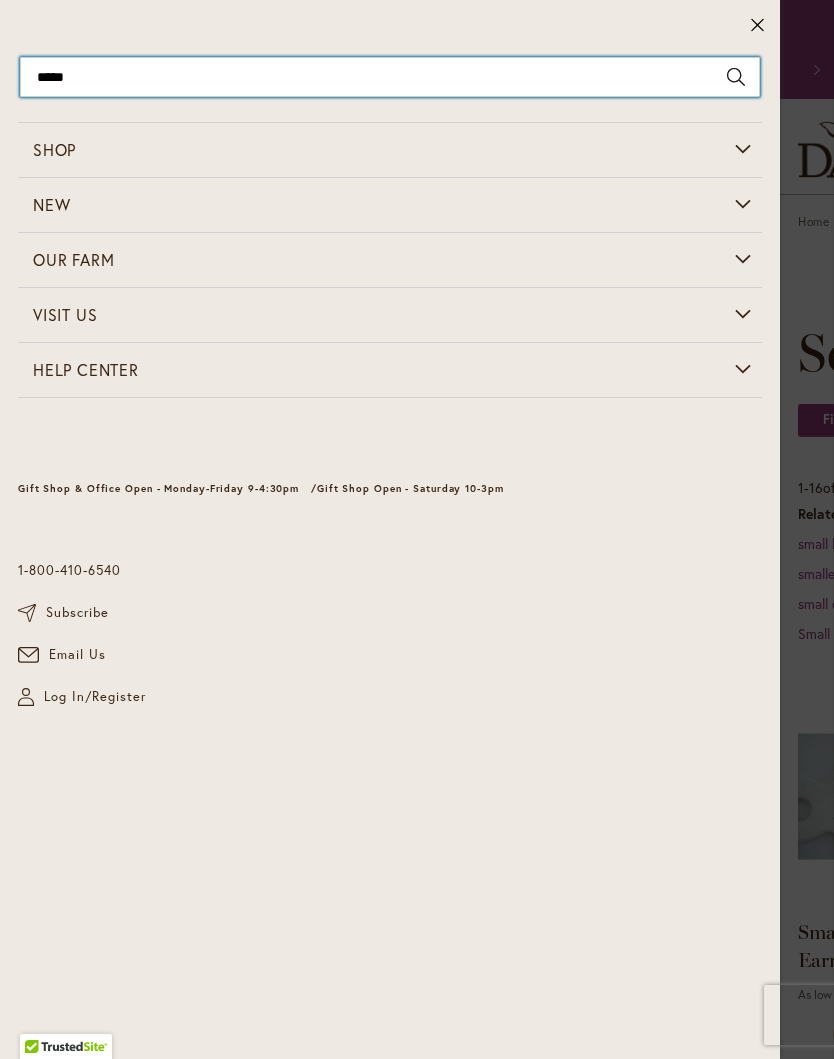click on "*****" at bounding box center (390, 77) 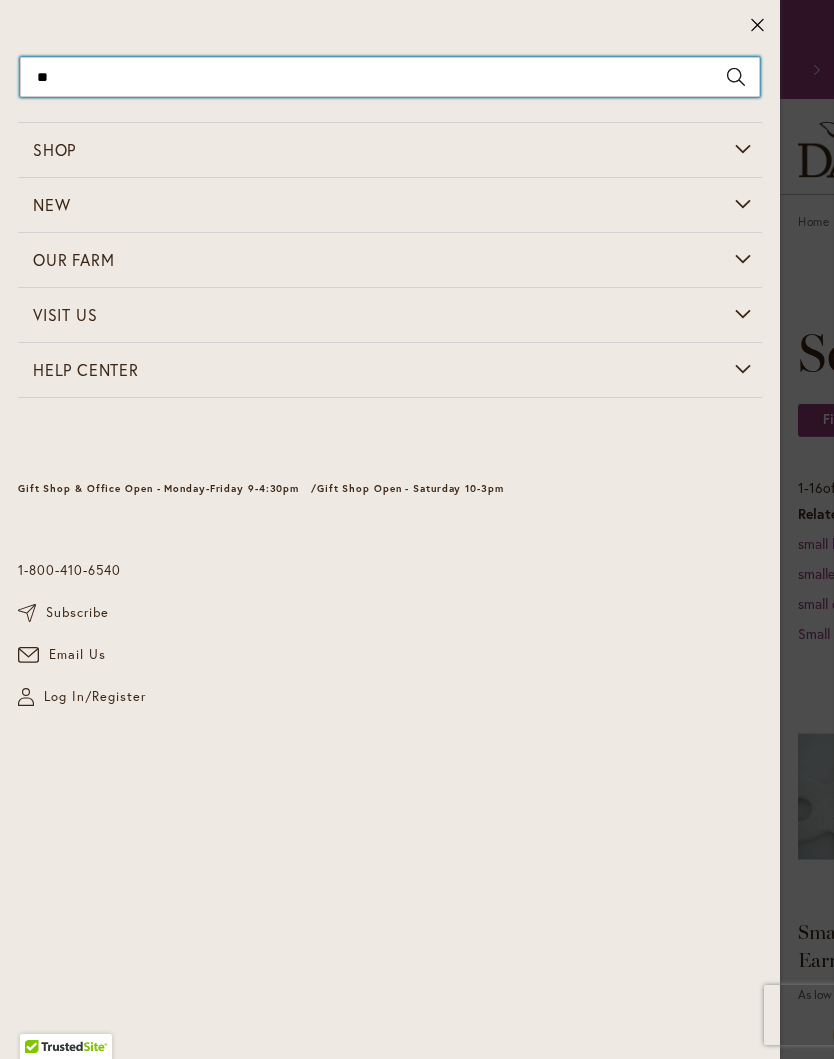 type on "*" 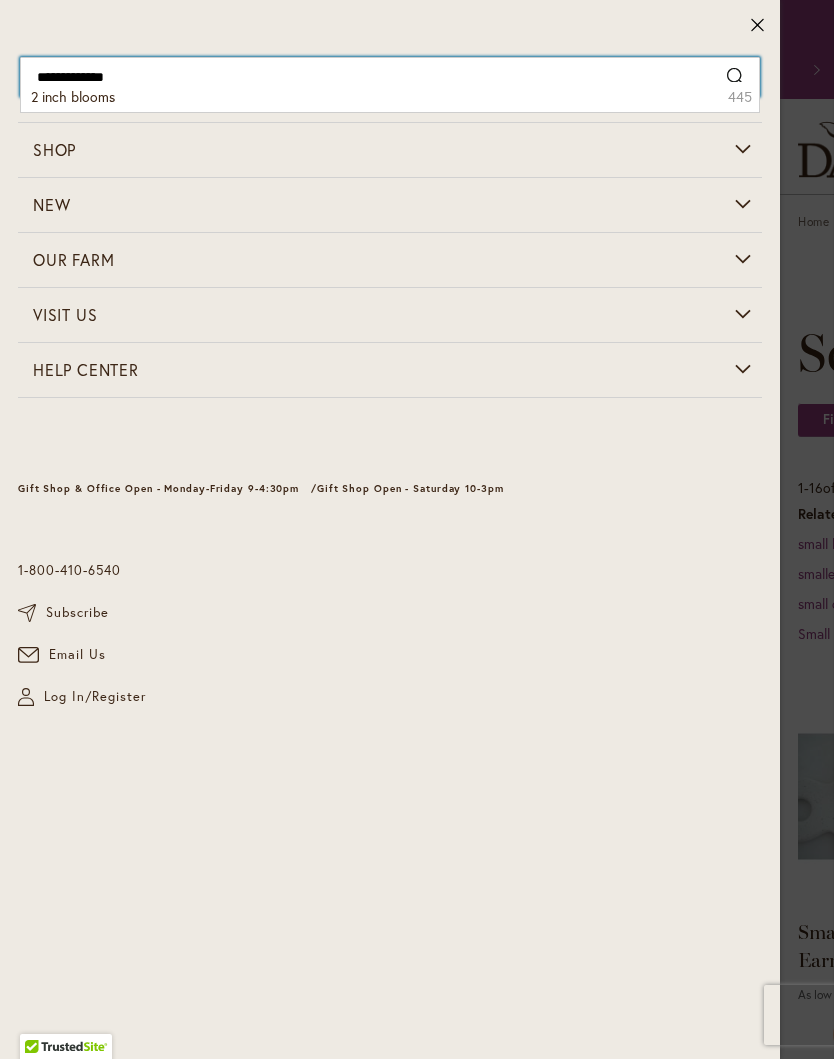 type on "**********" 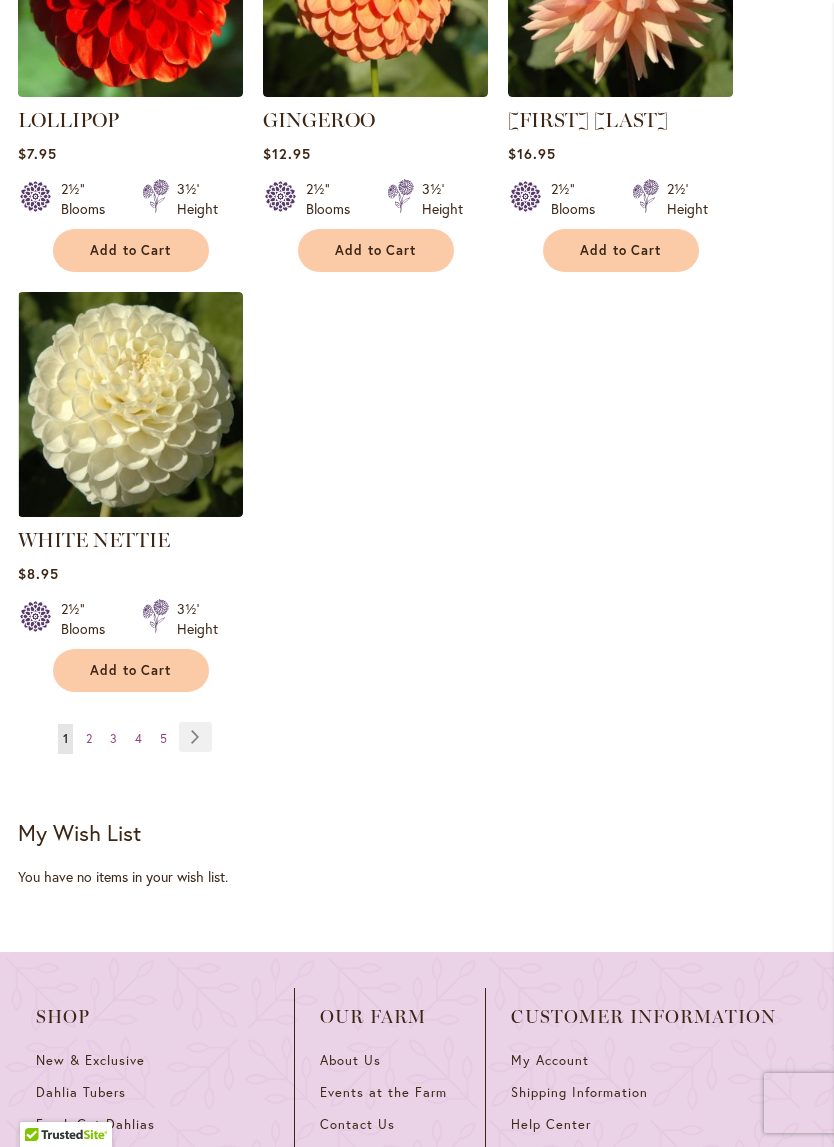 scroll, scrollTop: 2572, scrollLeft: 0, axis: vertical 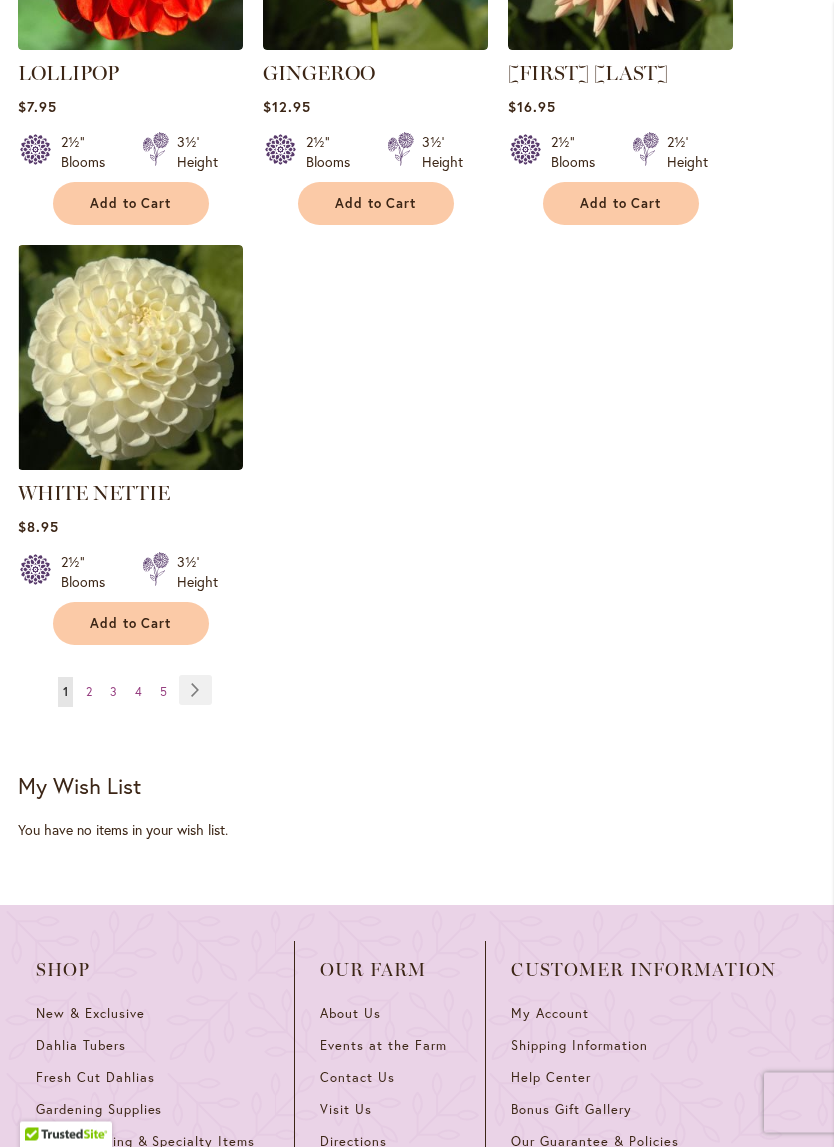 click on "Page
Next" at bounding box center [195, 691] 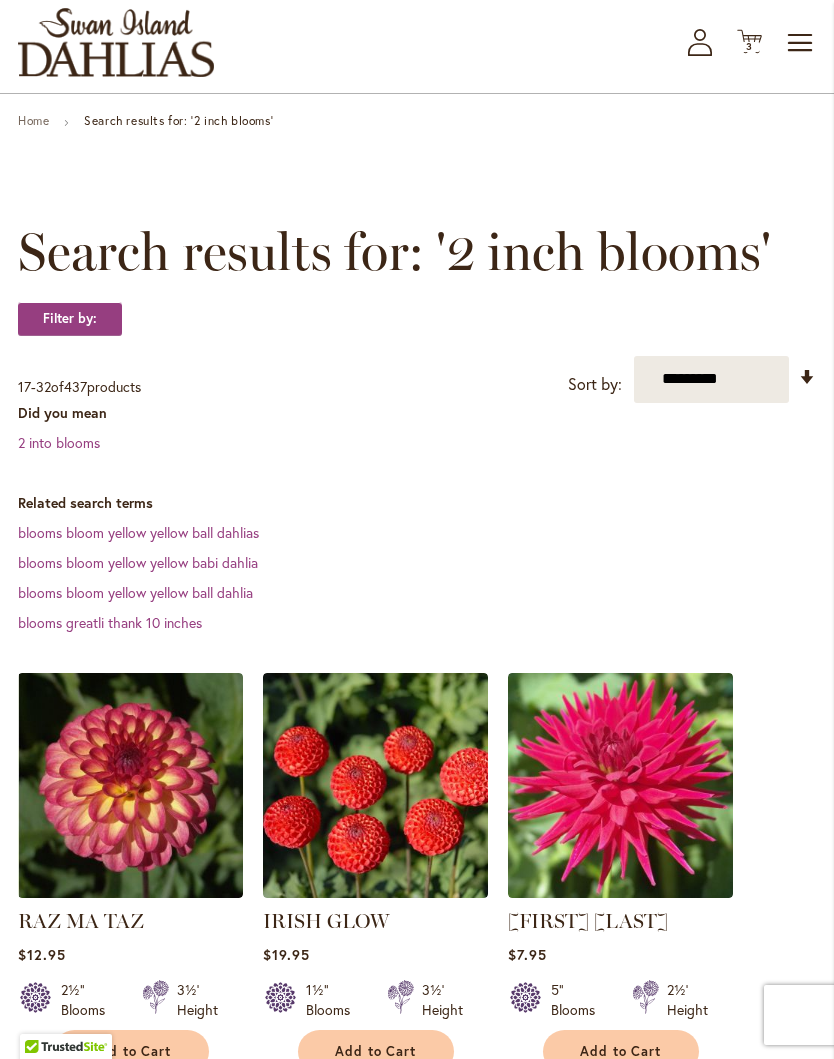 scroll, scrollTop: 0, scrollLeft: 0, axis: both 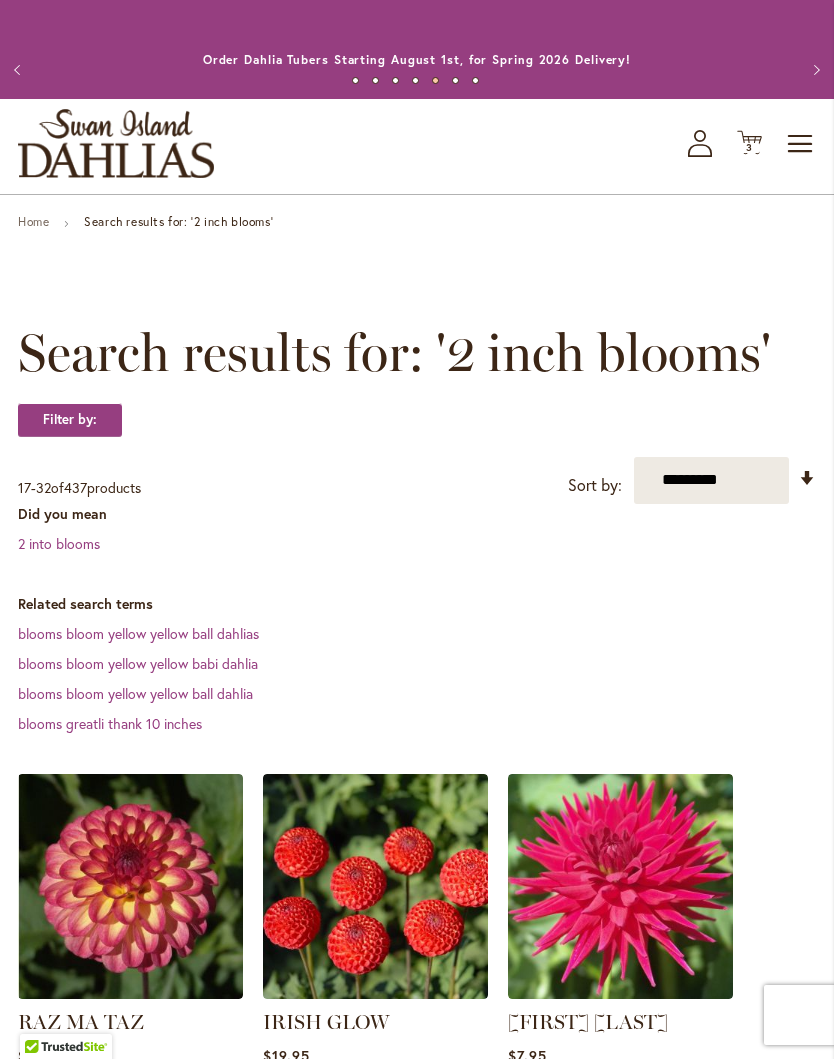 click on "Toggle Nav" at bounding box center (801, 144) 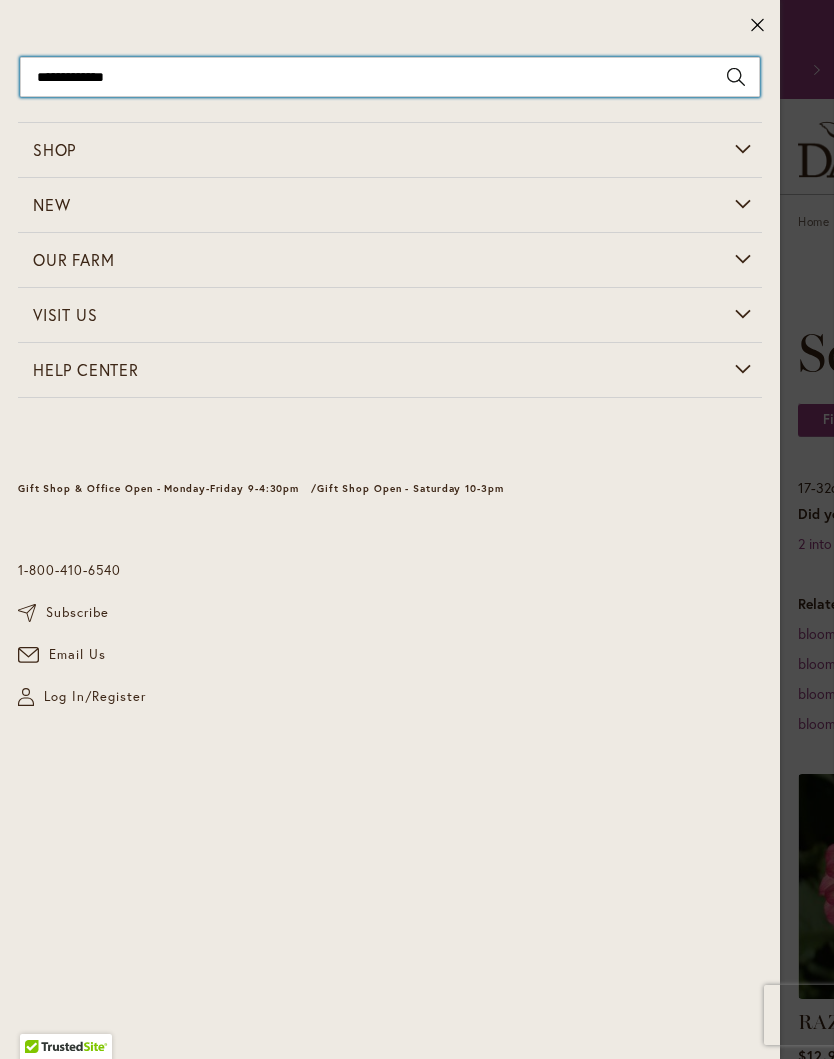 click on "**********" at bounding box center (390, 77) 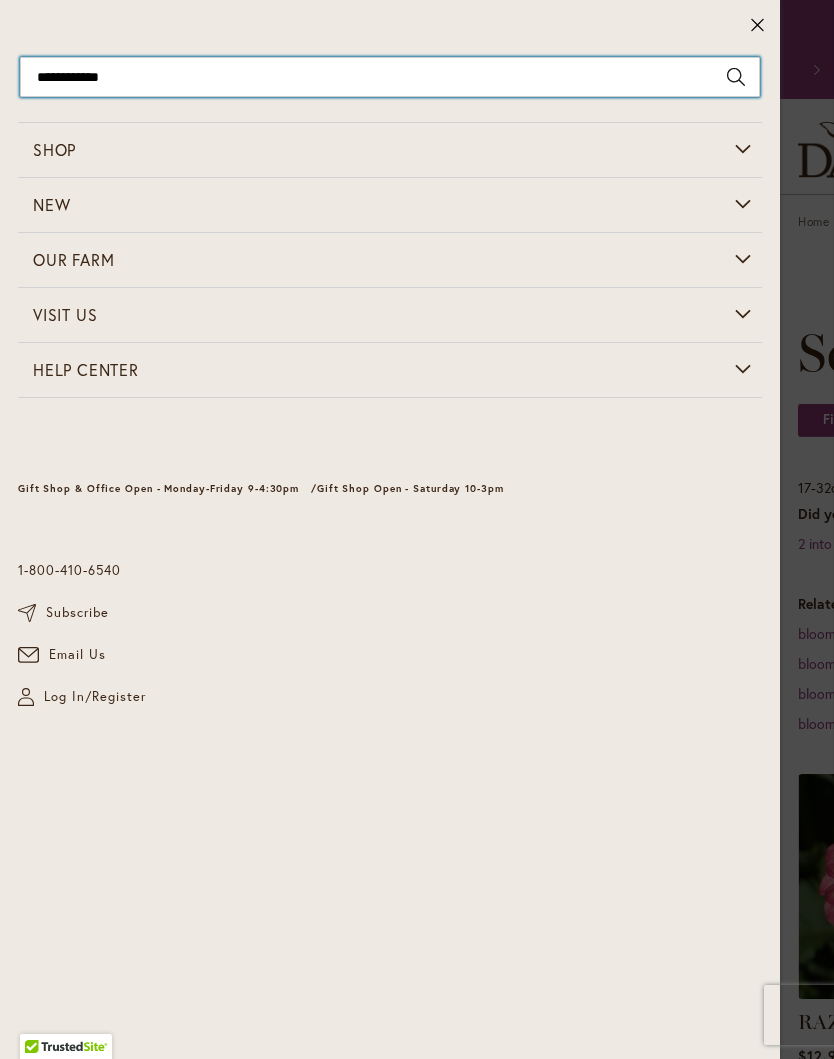 type on "**********" 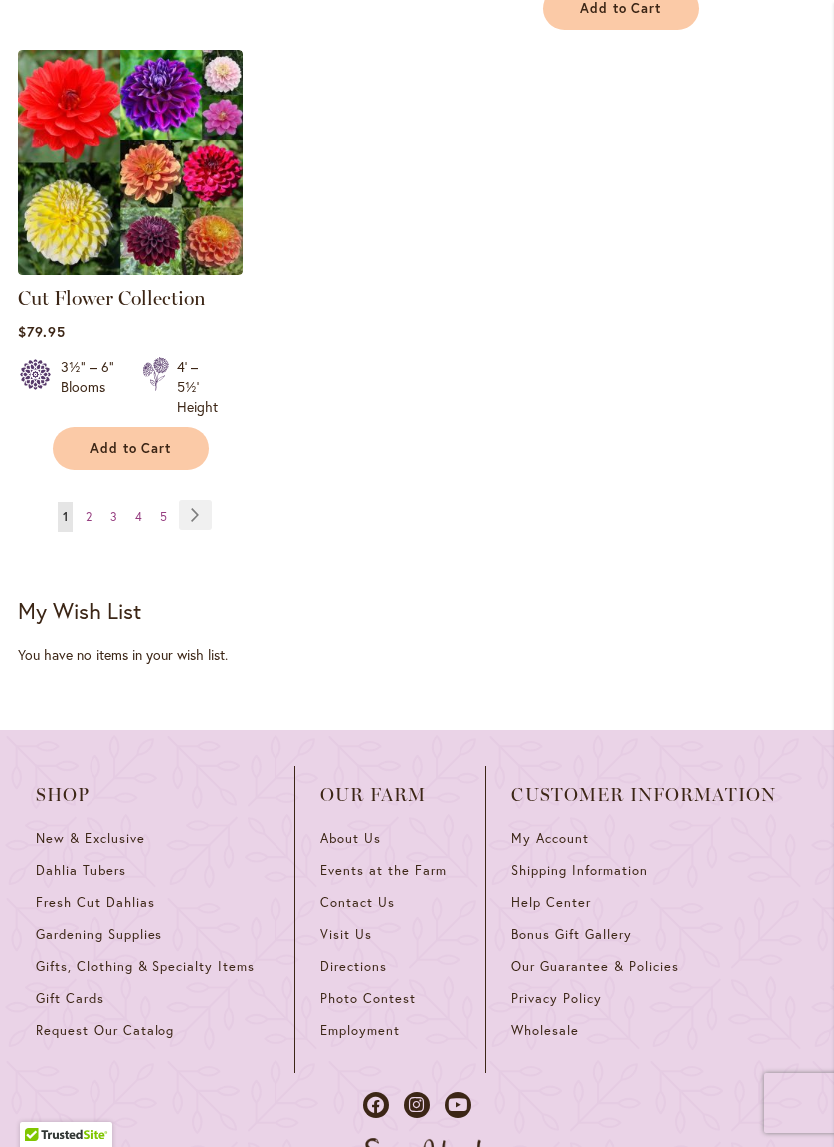scroll, scrollTop: 2797, scrollLeft: 0, axis: vertical 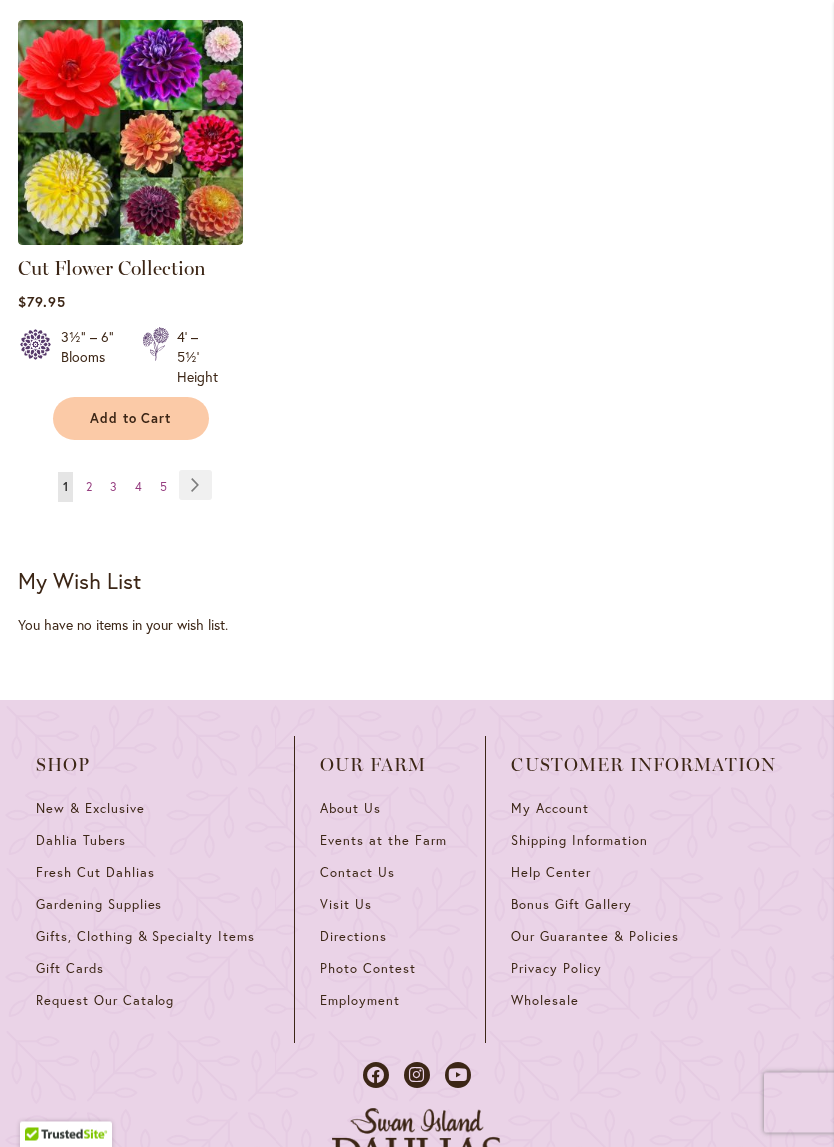 click on "Page
Next" at bounding box center (195, 486) 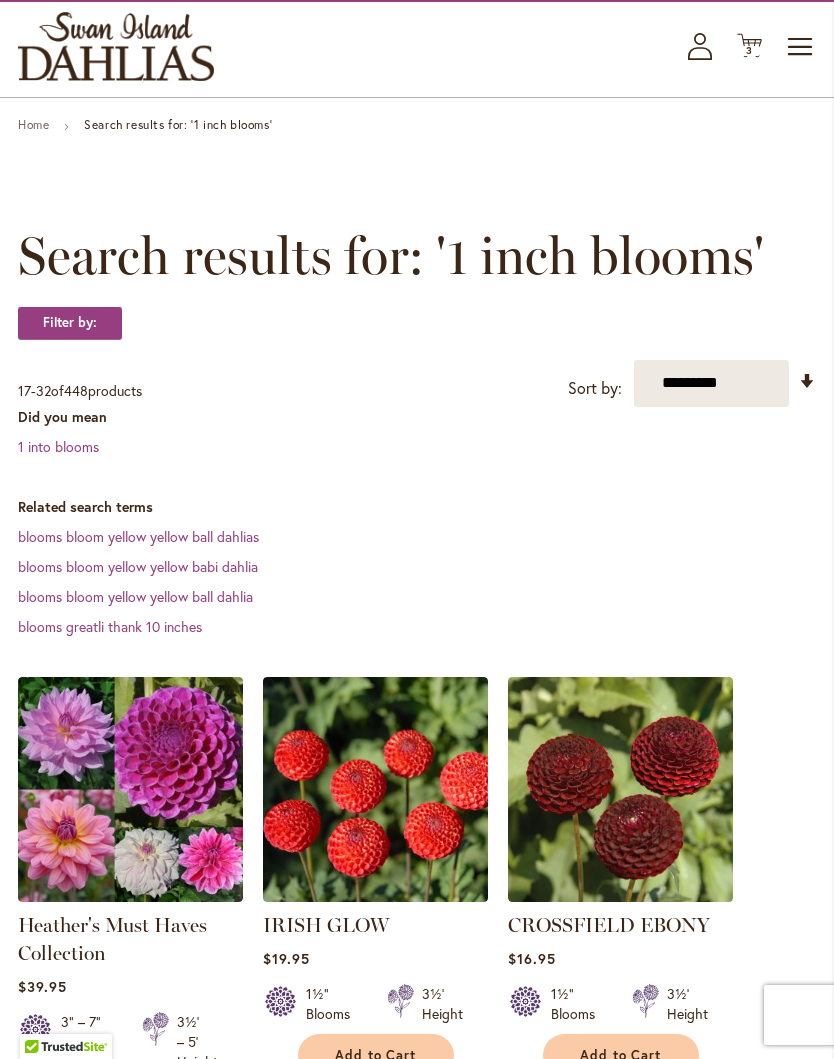 scroll, scrollTop: 0, scrollLeft: 0, axis: both 